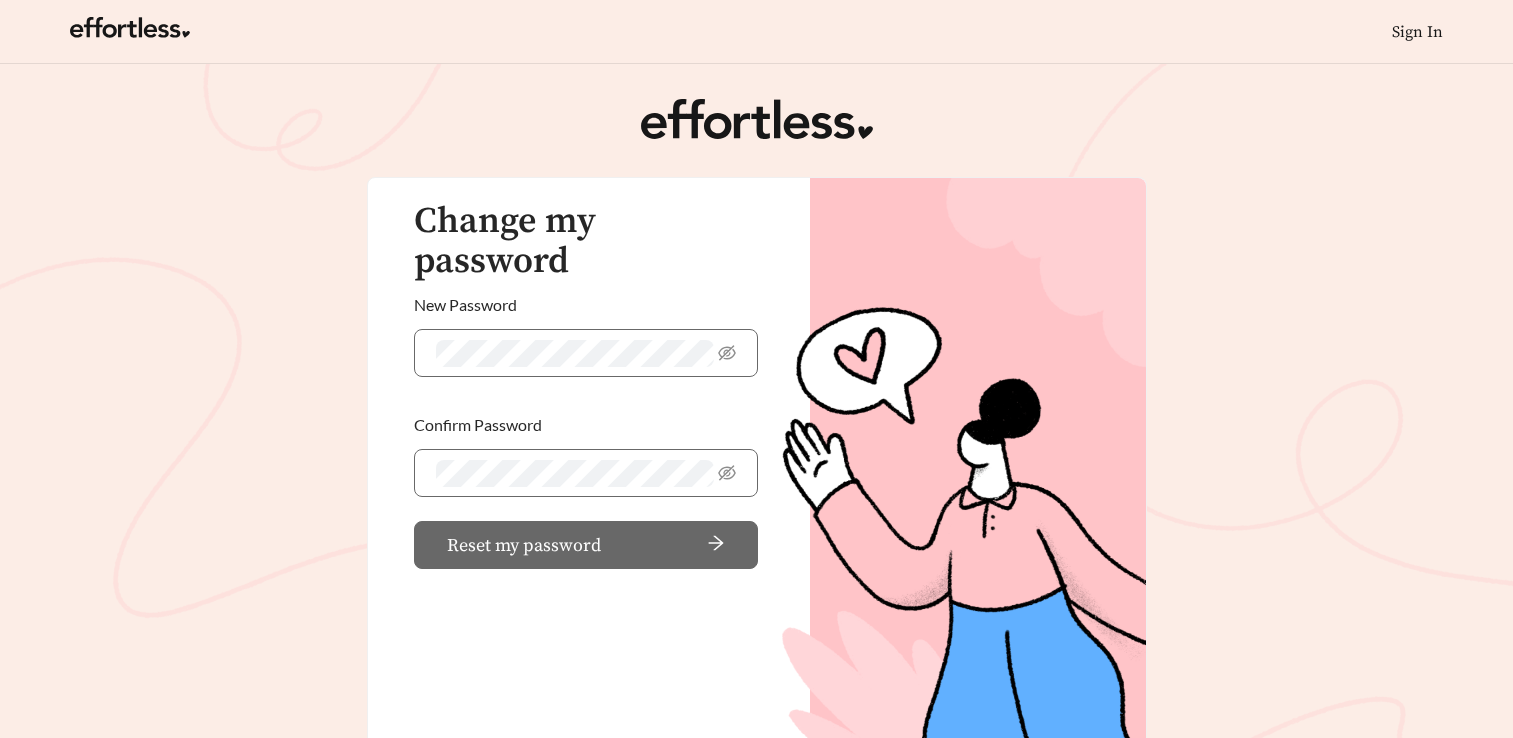 scroll, scrollTop: 0, scrollLeft: 0, axis: both 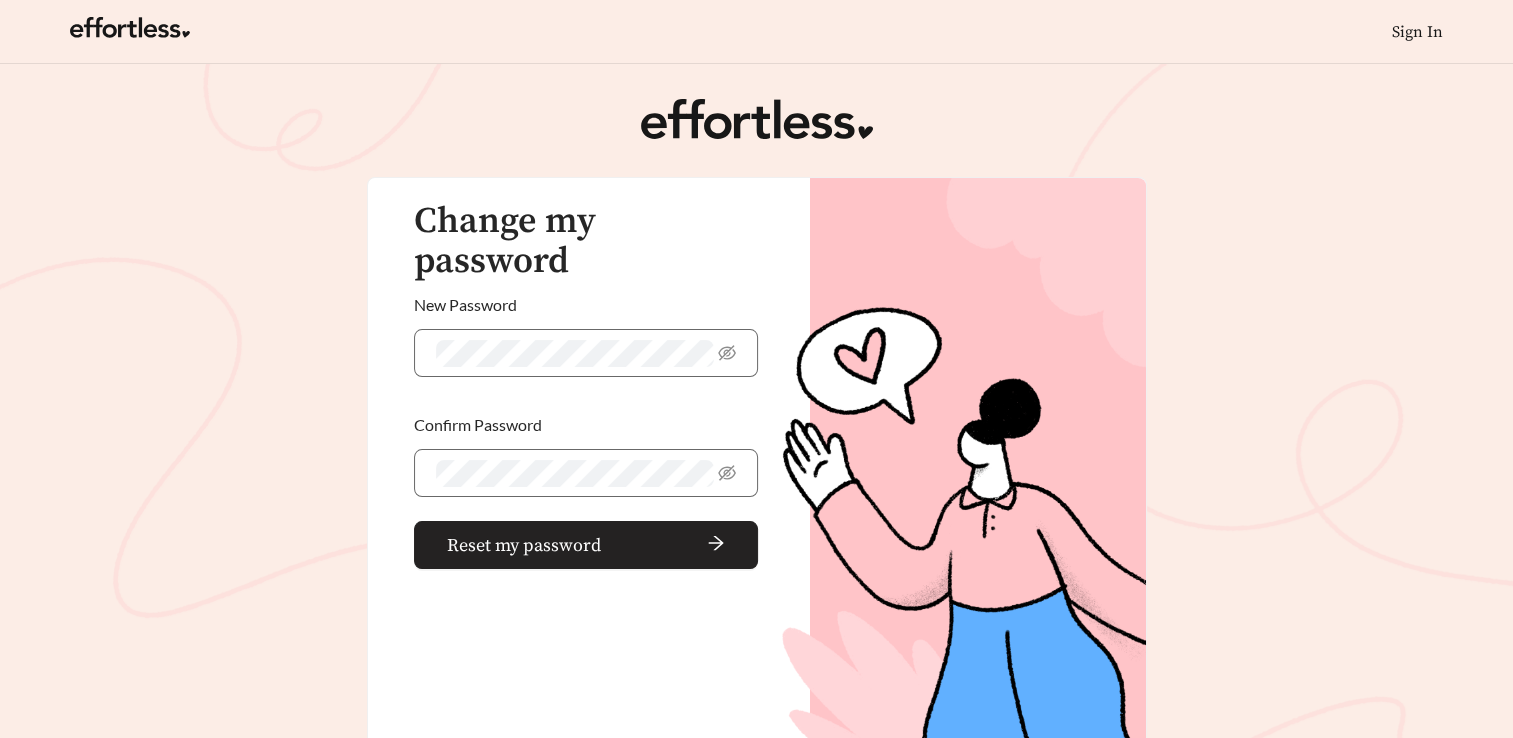 click on "Reset my password" at bounding box center (524, 545) 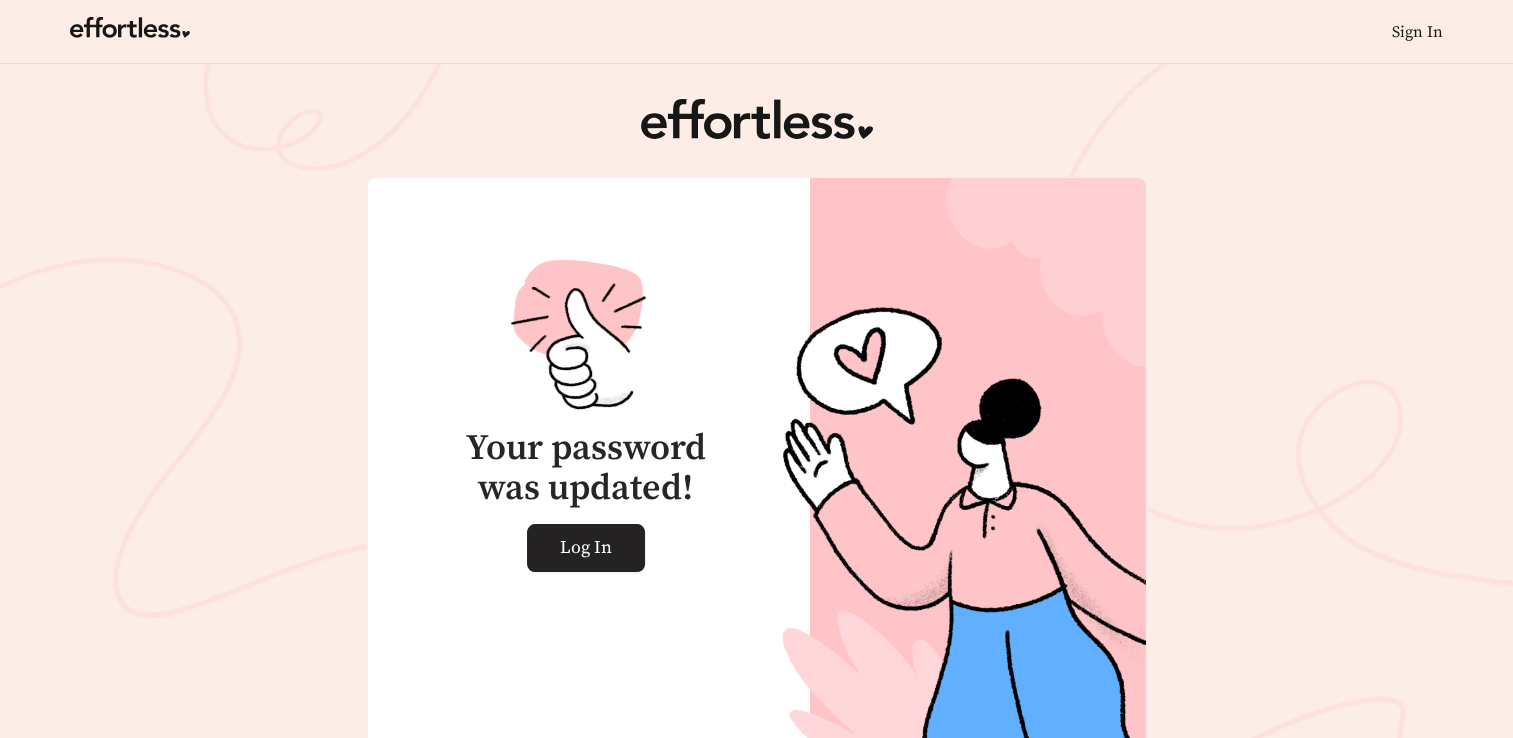 click on "Log In" at bounding box center (586, 548) 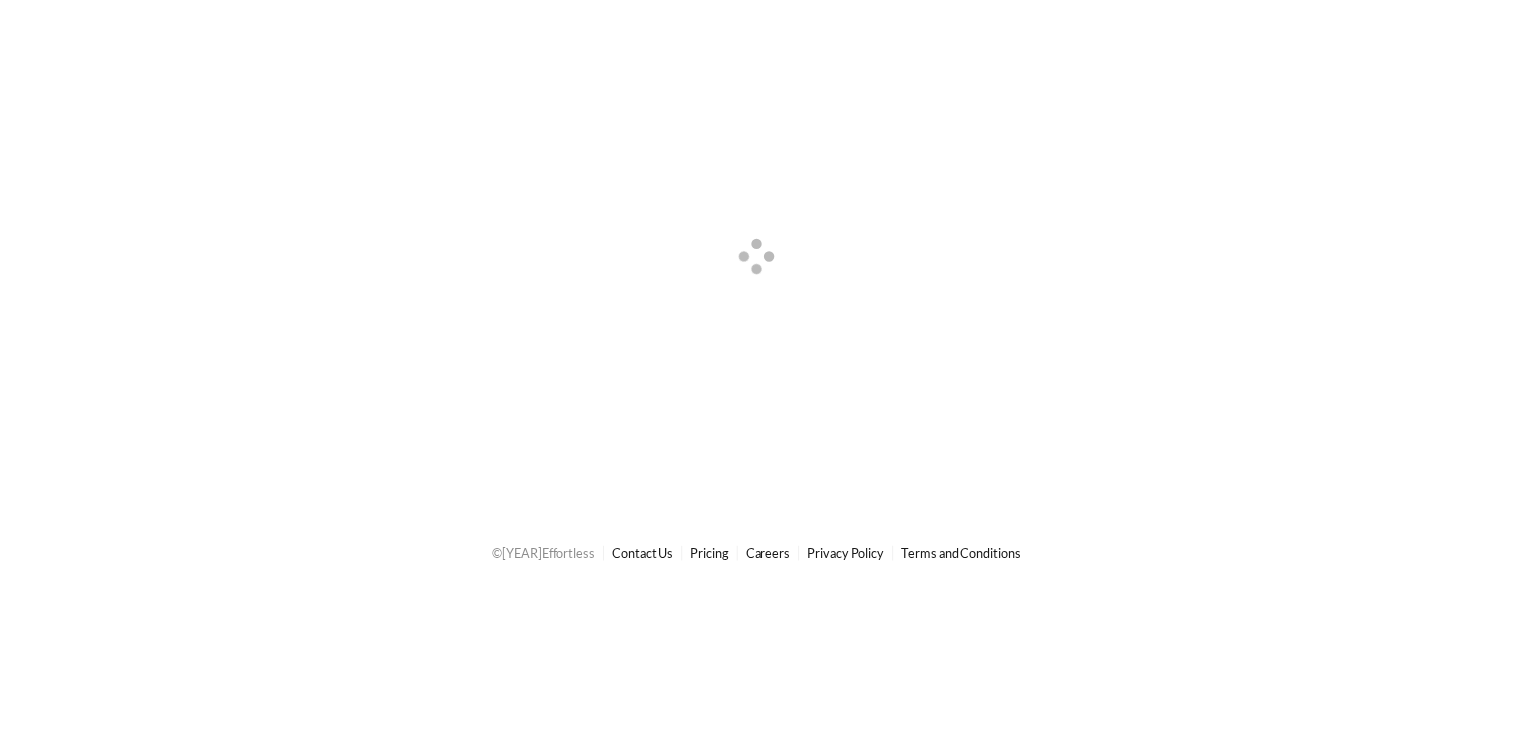 scroll, scrollTop: 0, scrollLeft: 0, axis: both 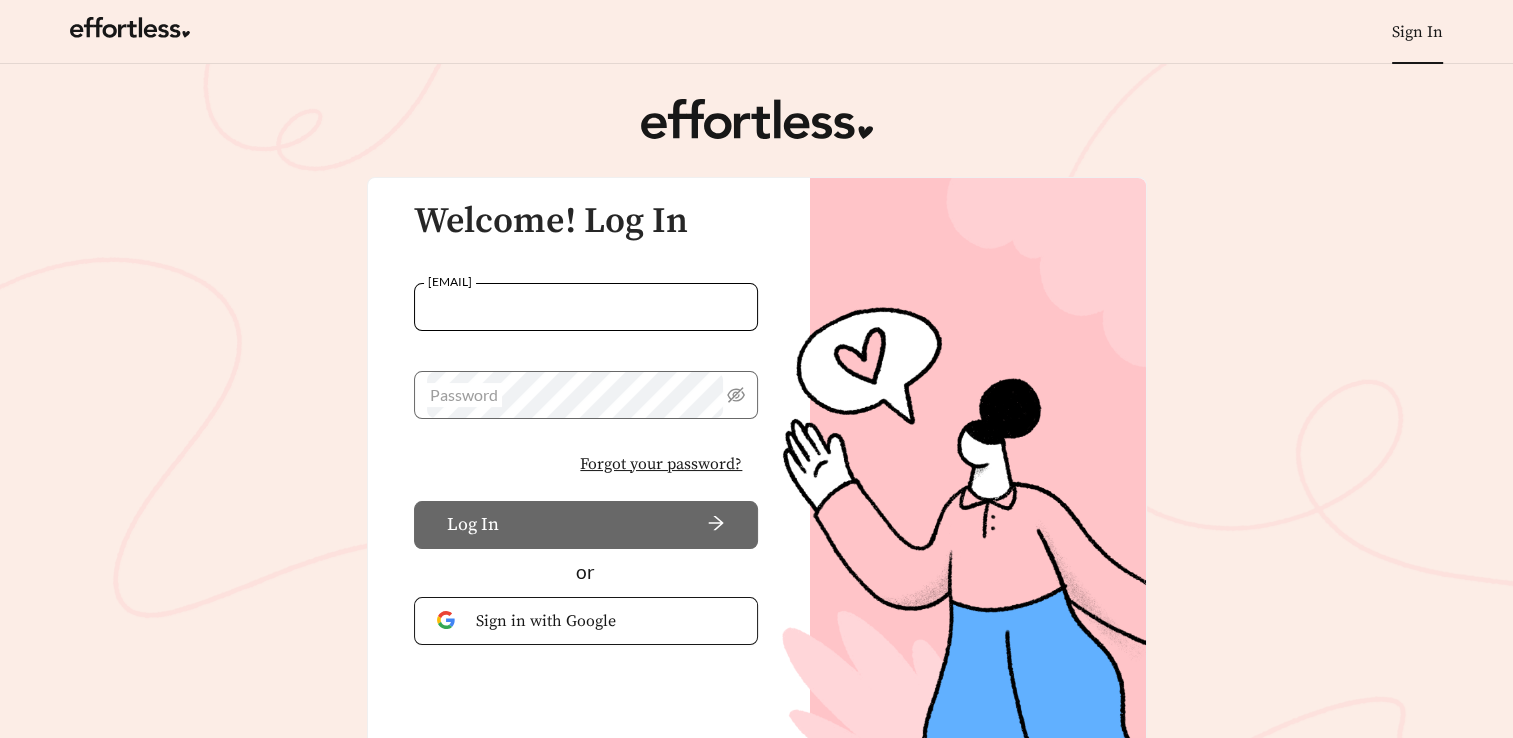 click on "[EMAIL]" at bounding box center (586, 307) 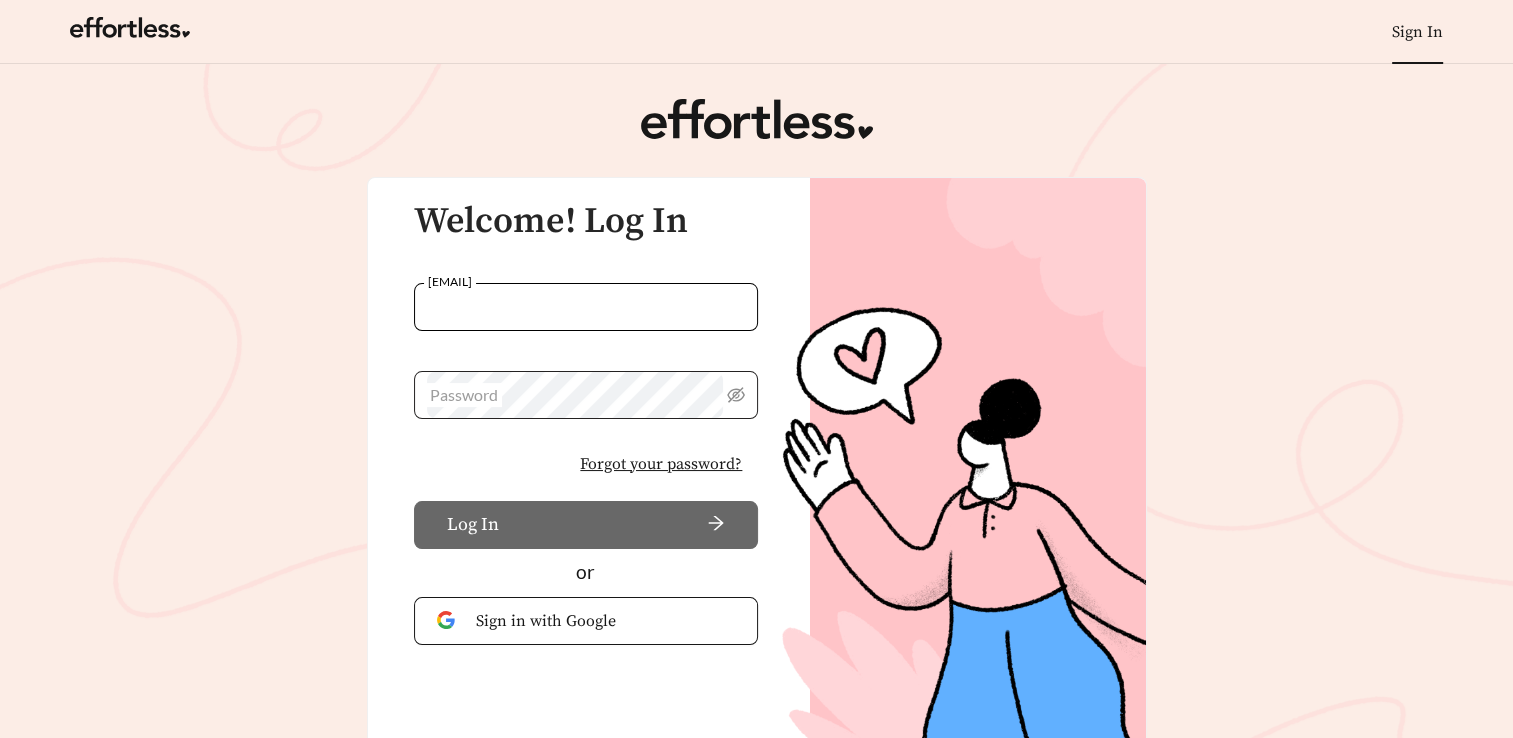 type on "**********" 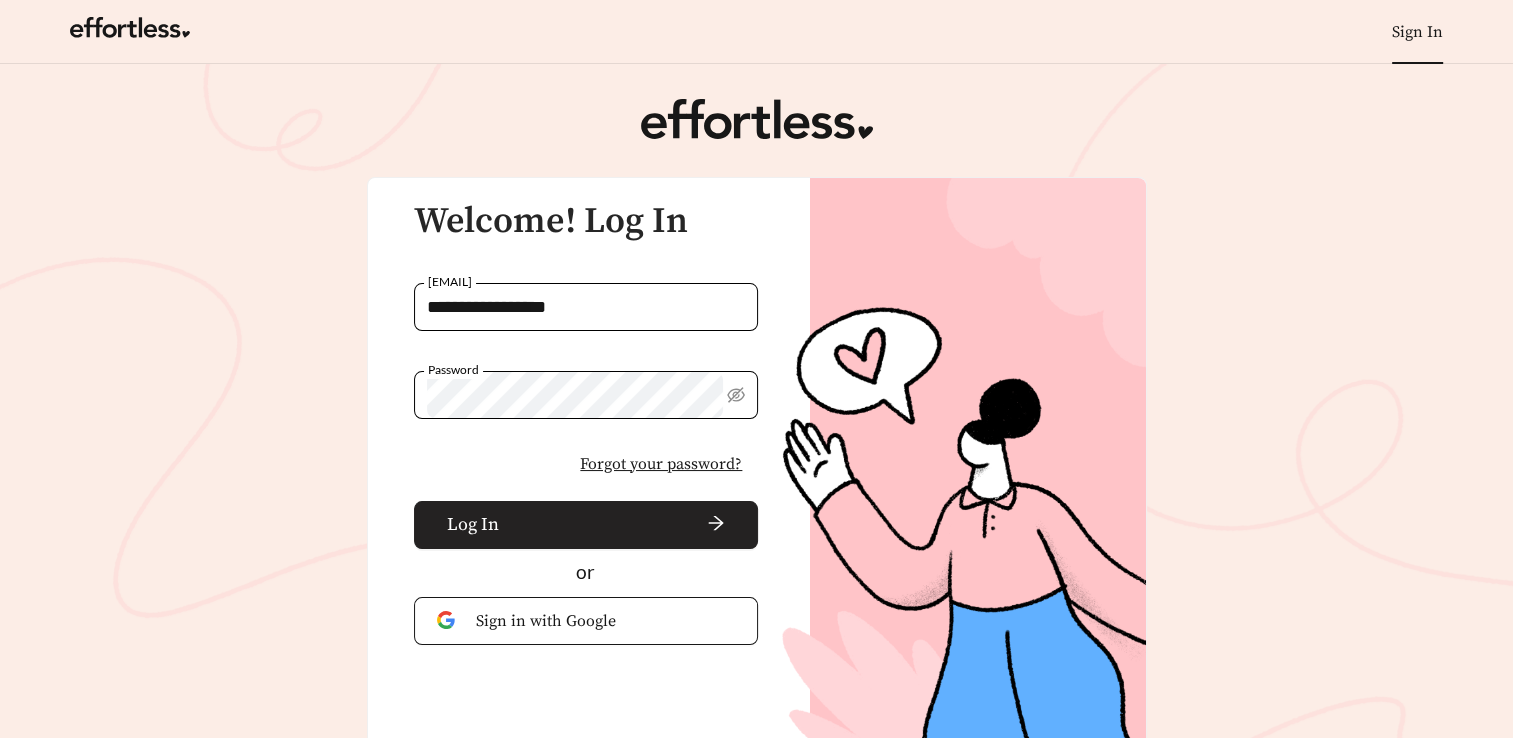 click at bounding box center [616, 525] 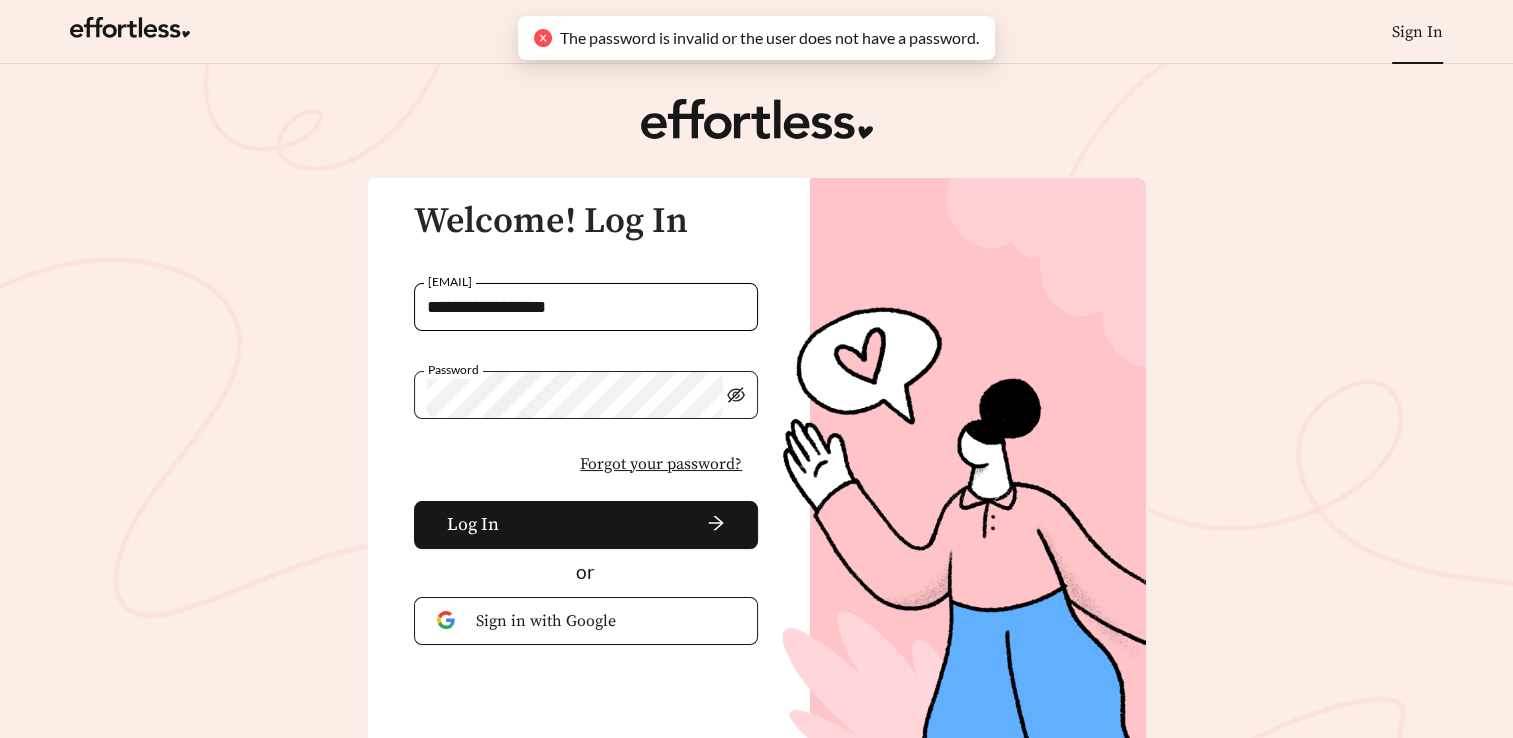 click at bounding box center [736, 395] 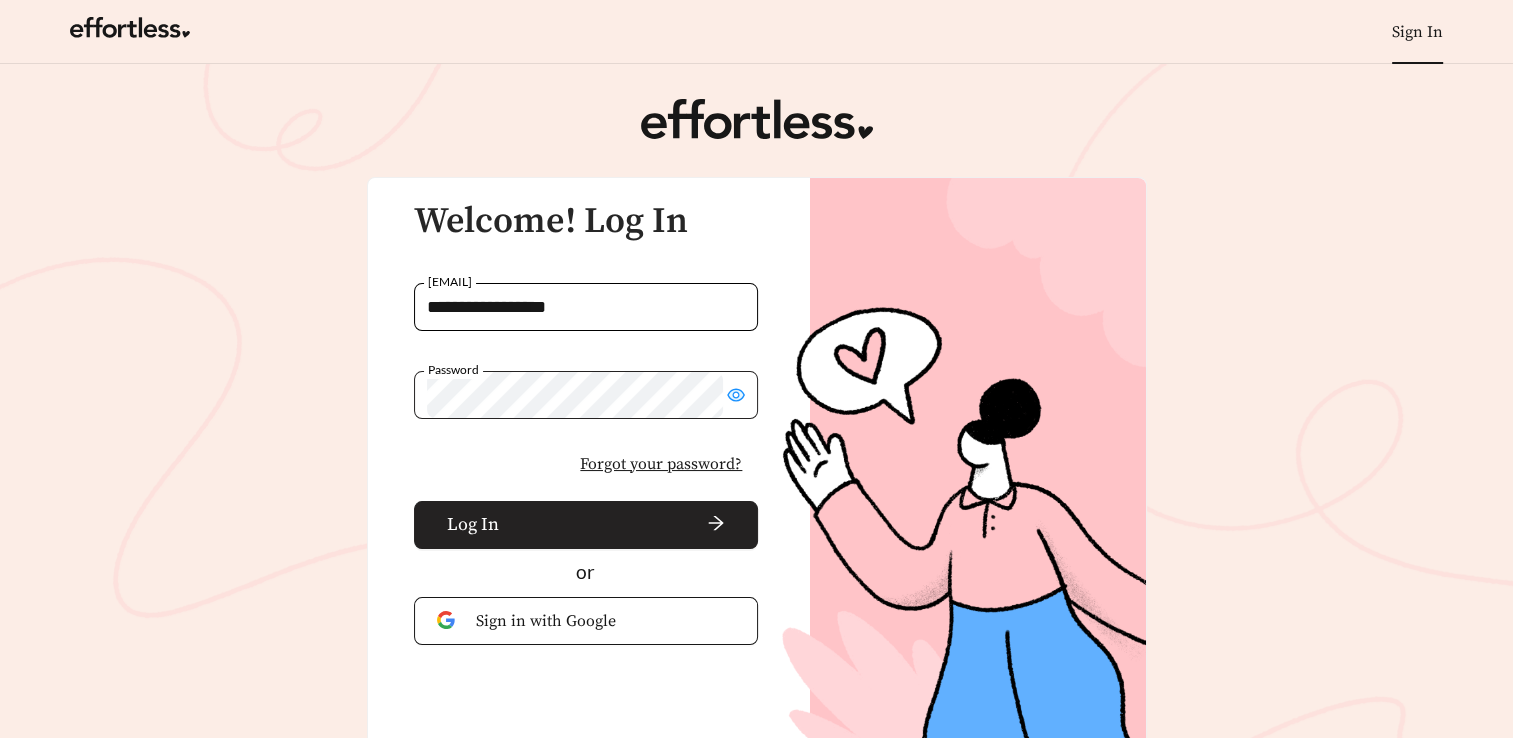 click at bounding box center [616, 525] 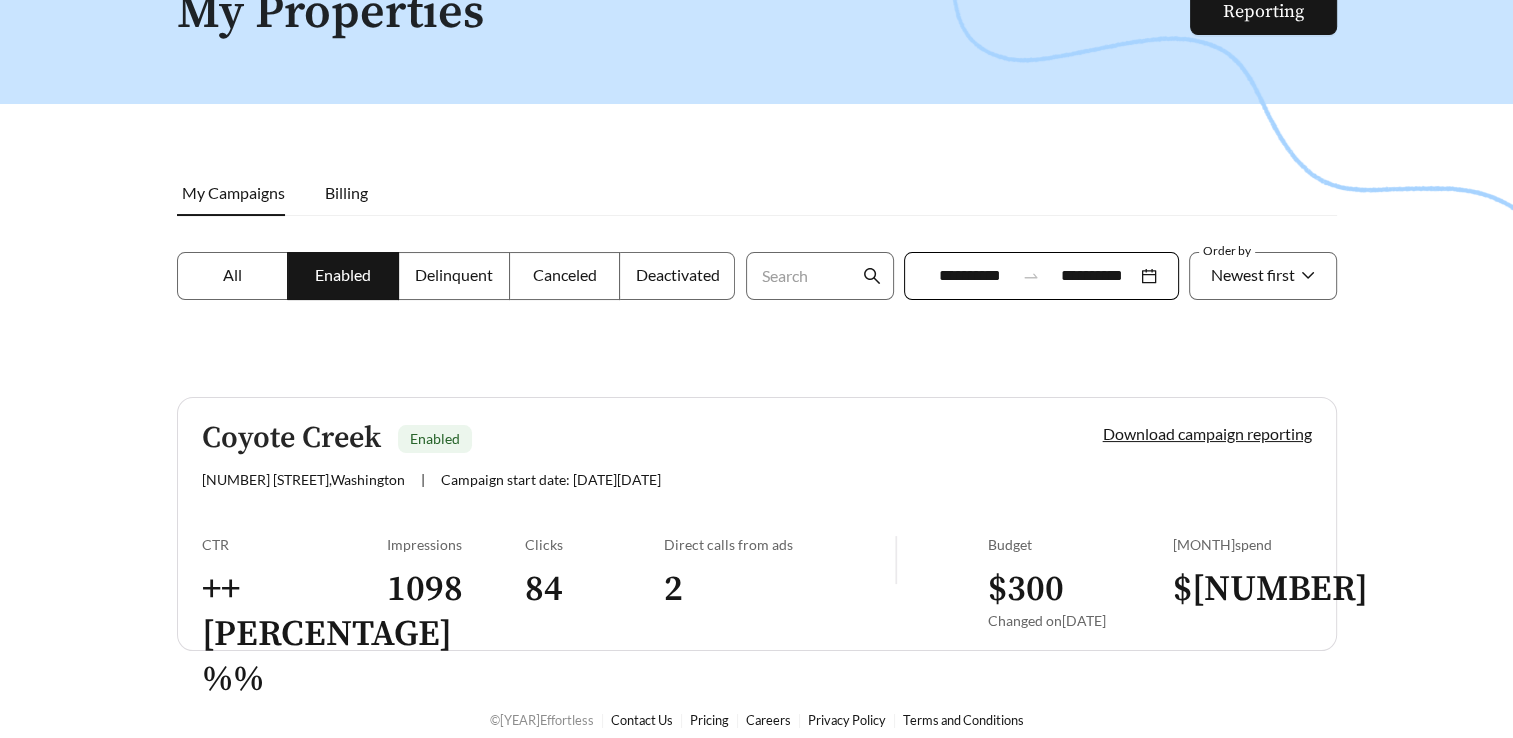 scroll, scrollTop: 156, scrollLeft: 0, axis: vertical 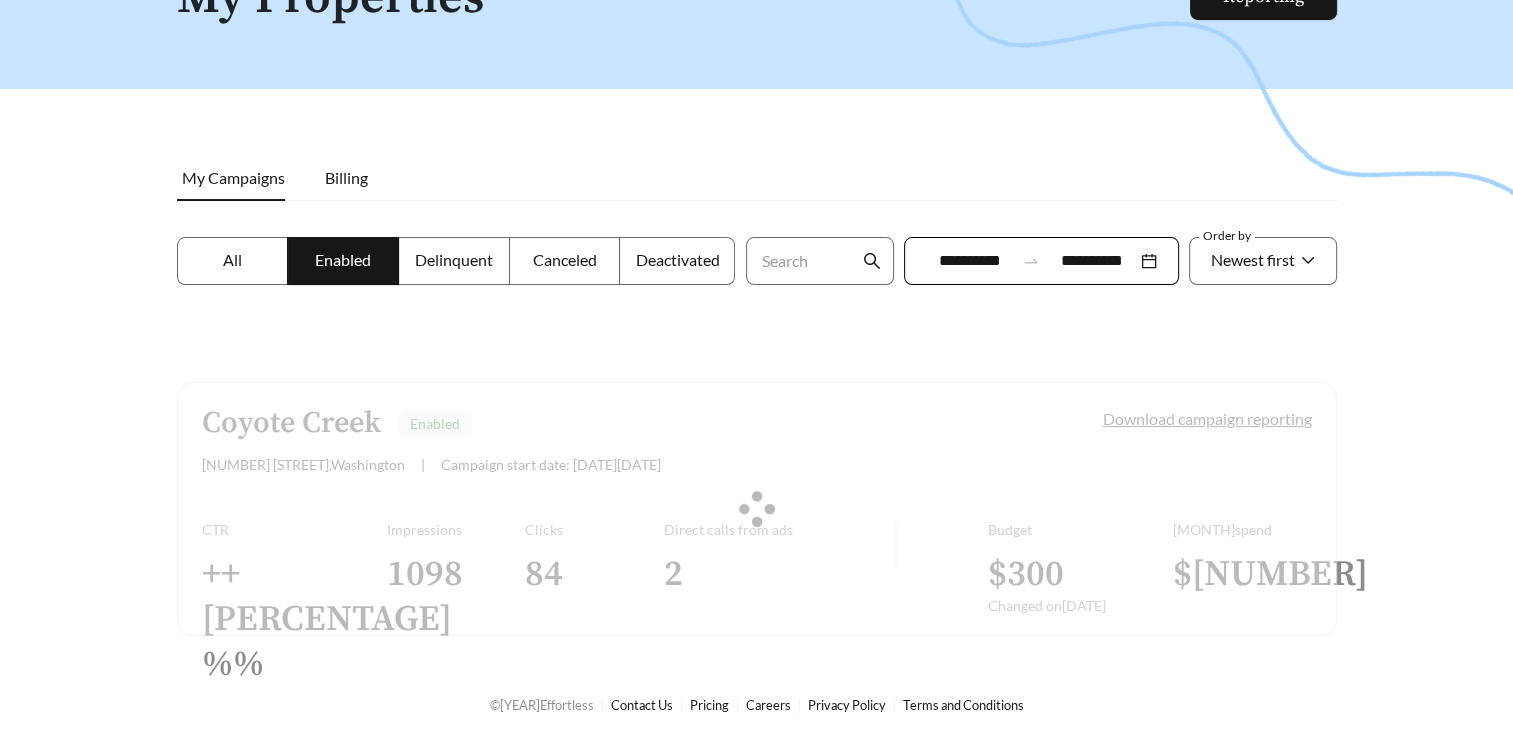 click at bounding box center (757, 509) 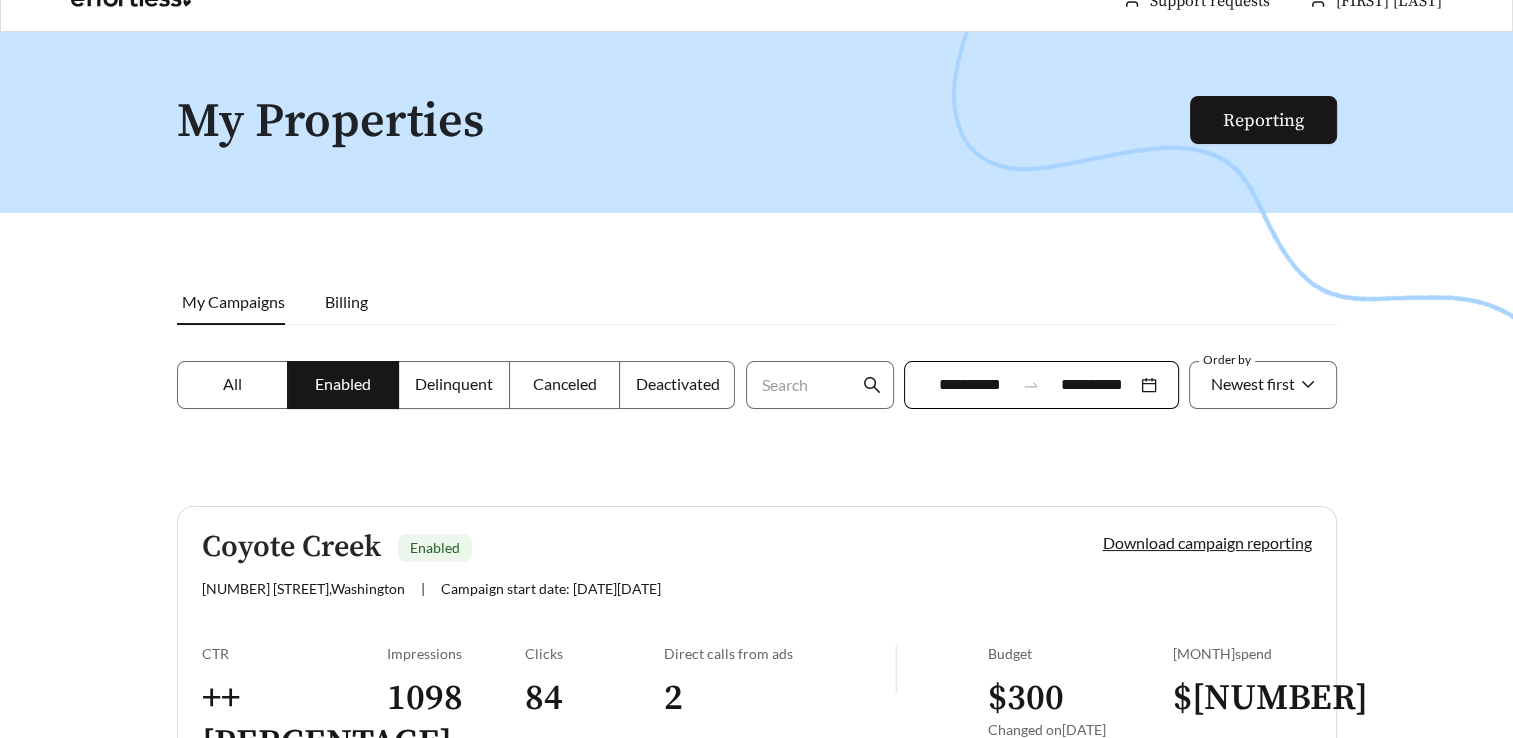 scroll, scrollTop: 0, scrollLeft: 0, axis: both 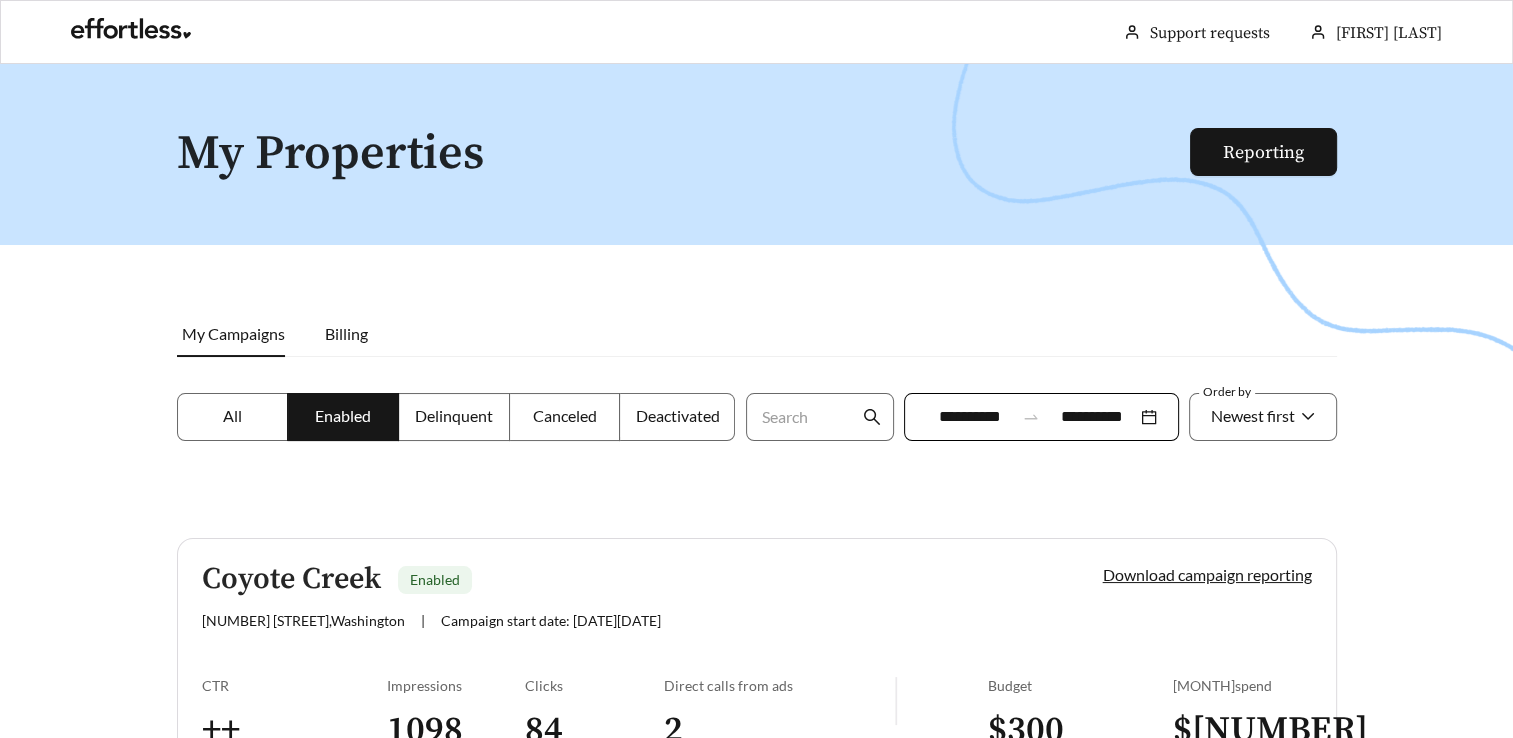 click on "All" at bounding box center (233, 417) 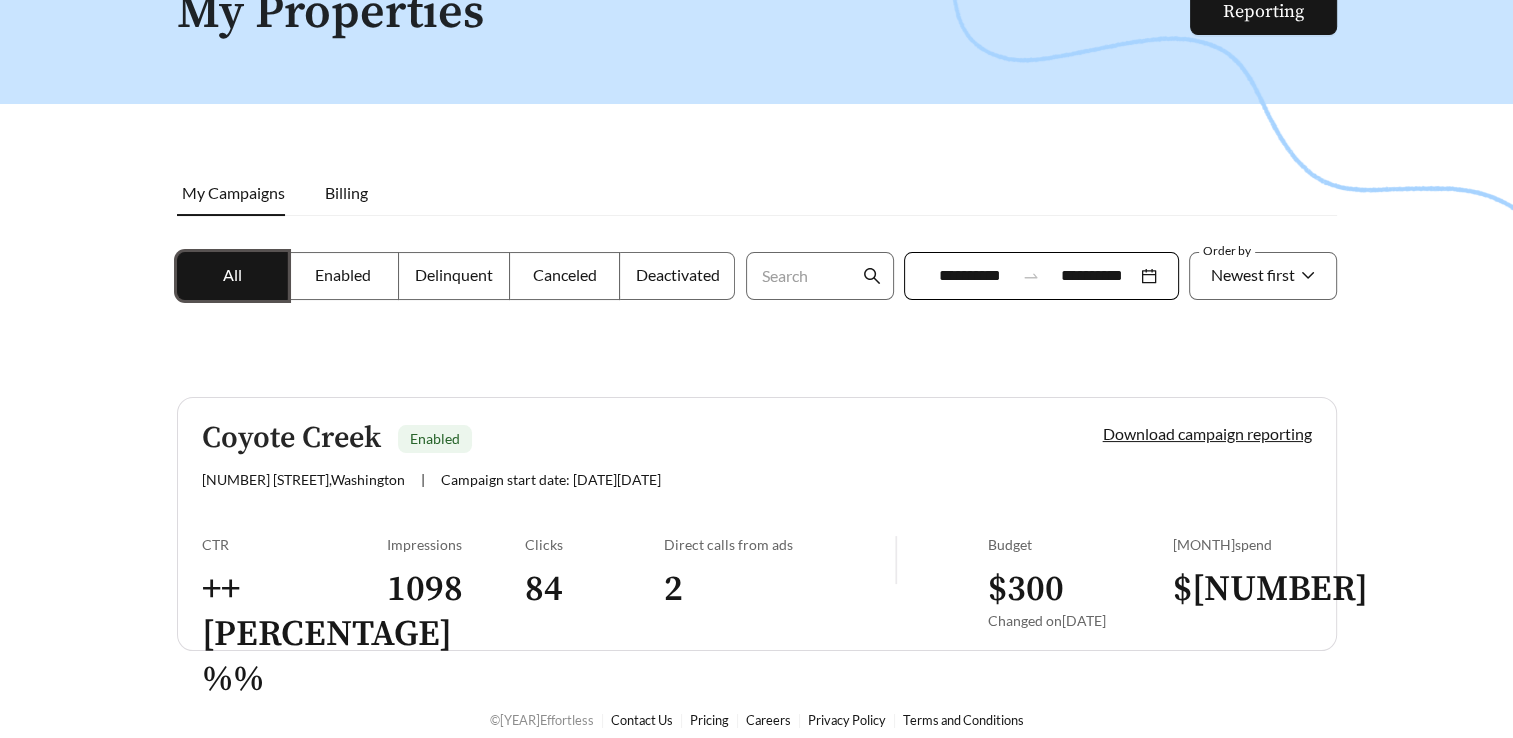 scroll, scrollTop: 156, scrollLeft: 0, axis: vertical 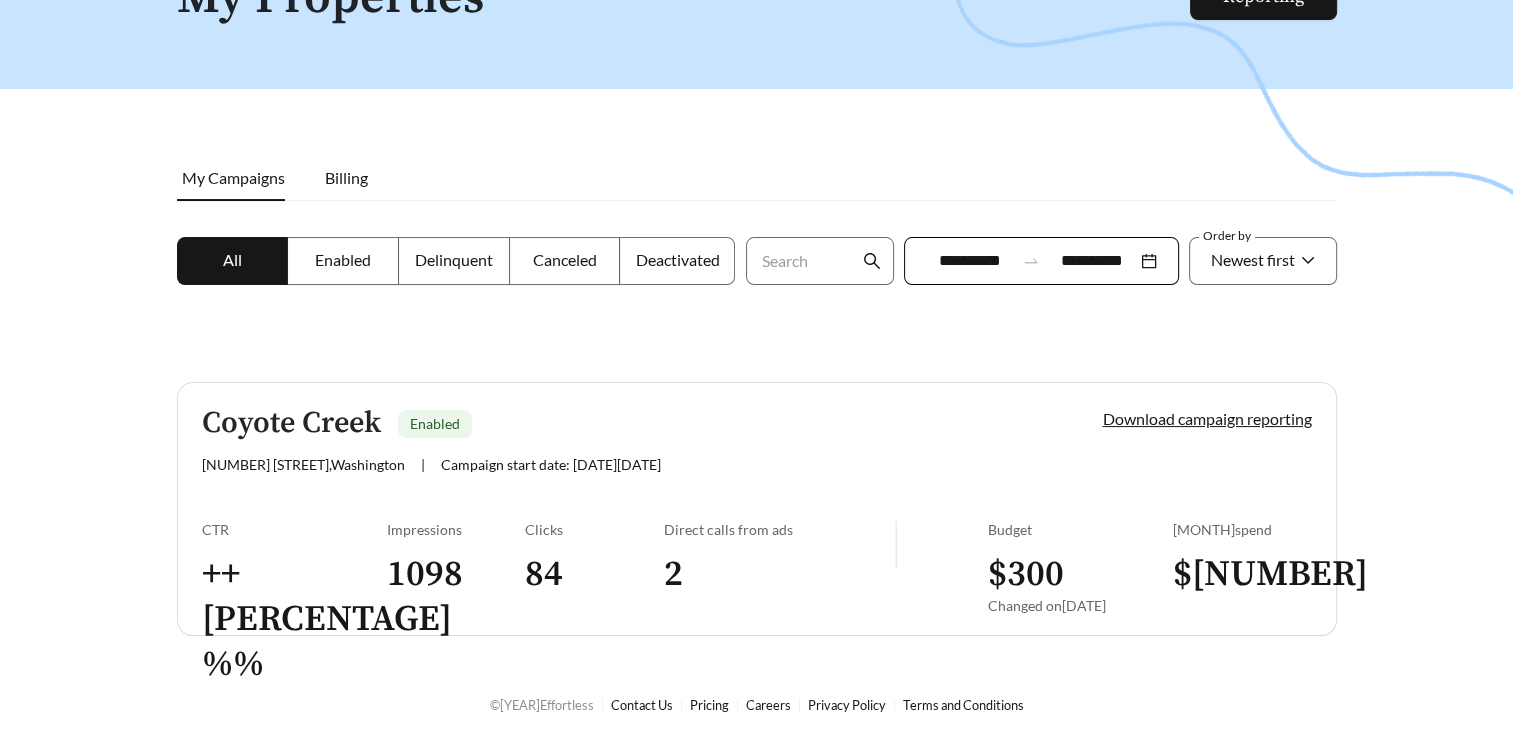 click on "+ 7.83 %" at bounding box center (294, 619) 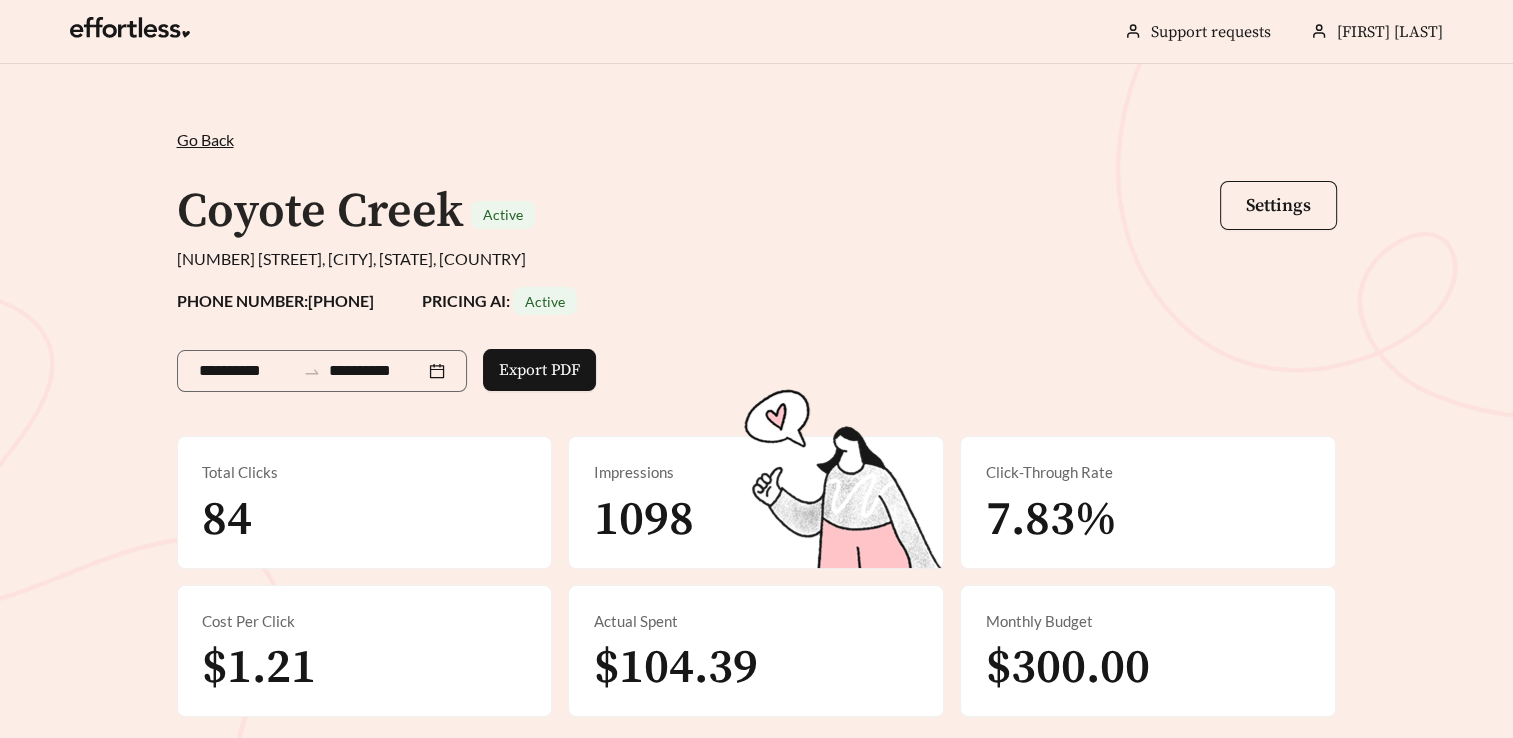 scroll, scrollTop: 0, scrollLeft: 0, axis: both 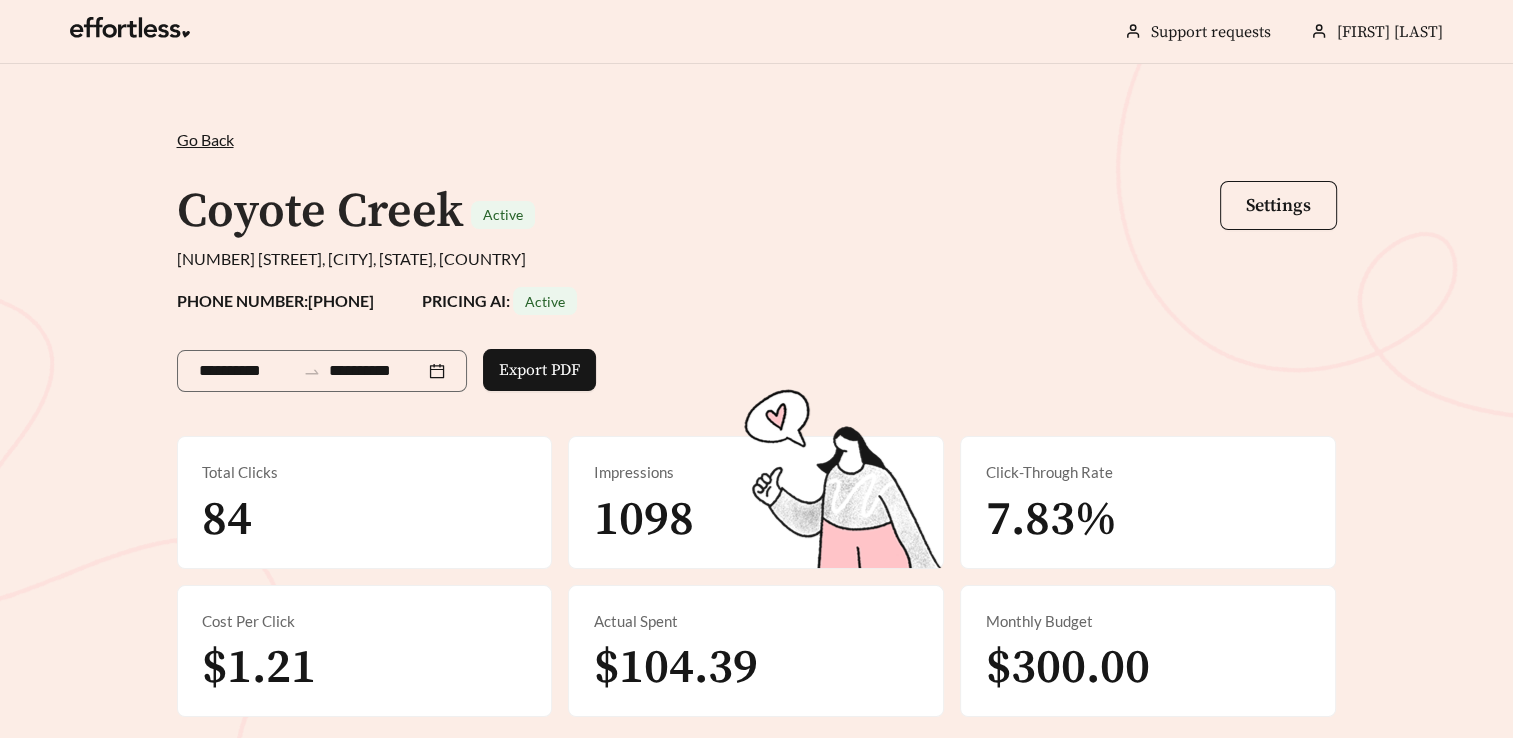 click on "Go Back" at bounding box center [205, 139] 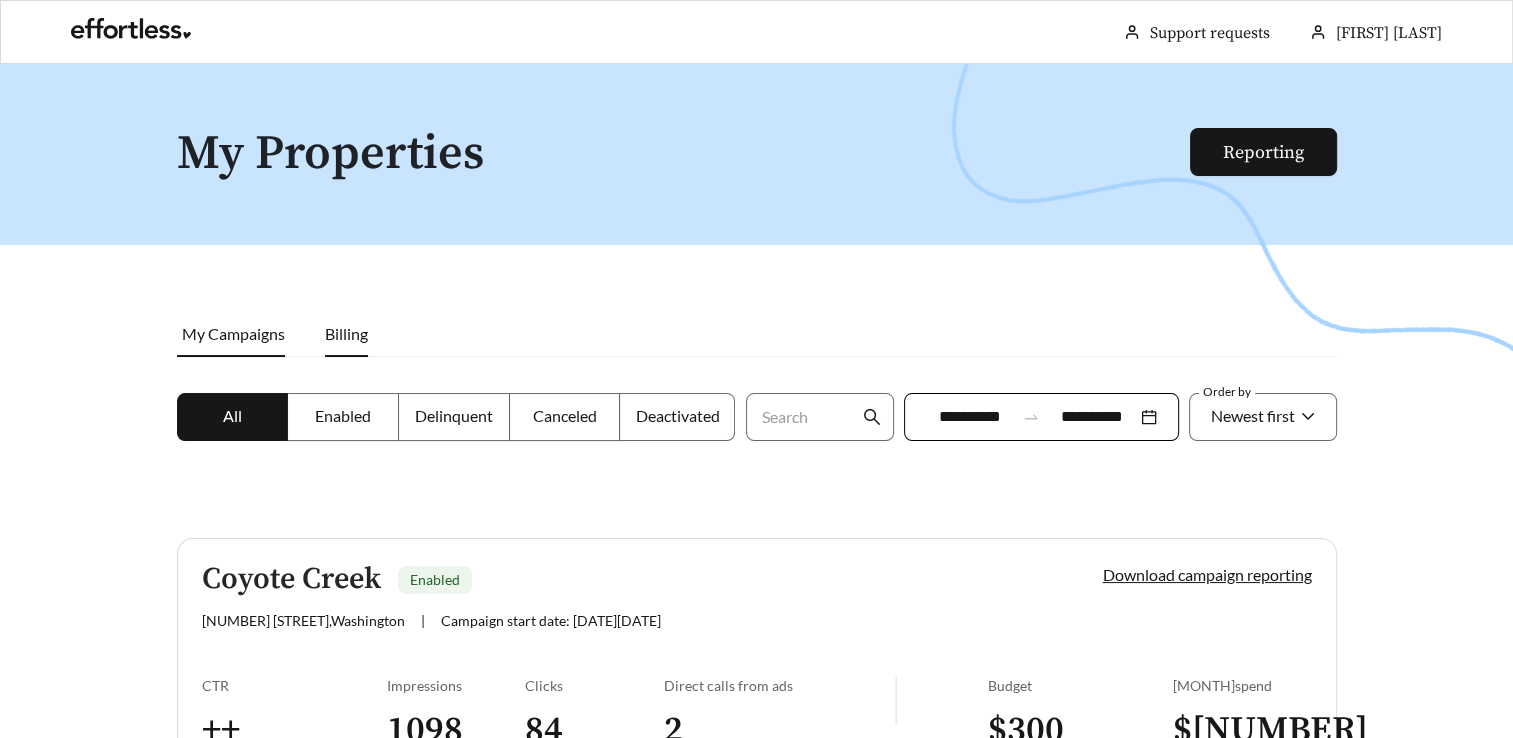 scroll, scrollTop: 156, scrollLeft: 0, axis: vertical 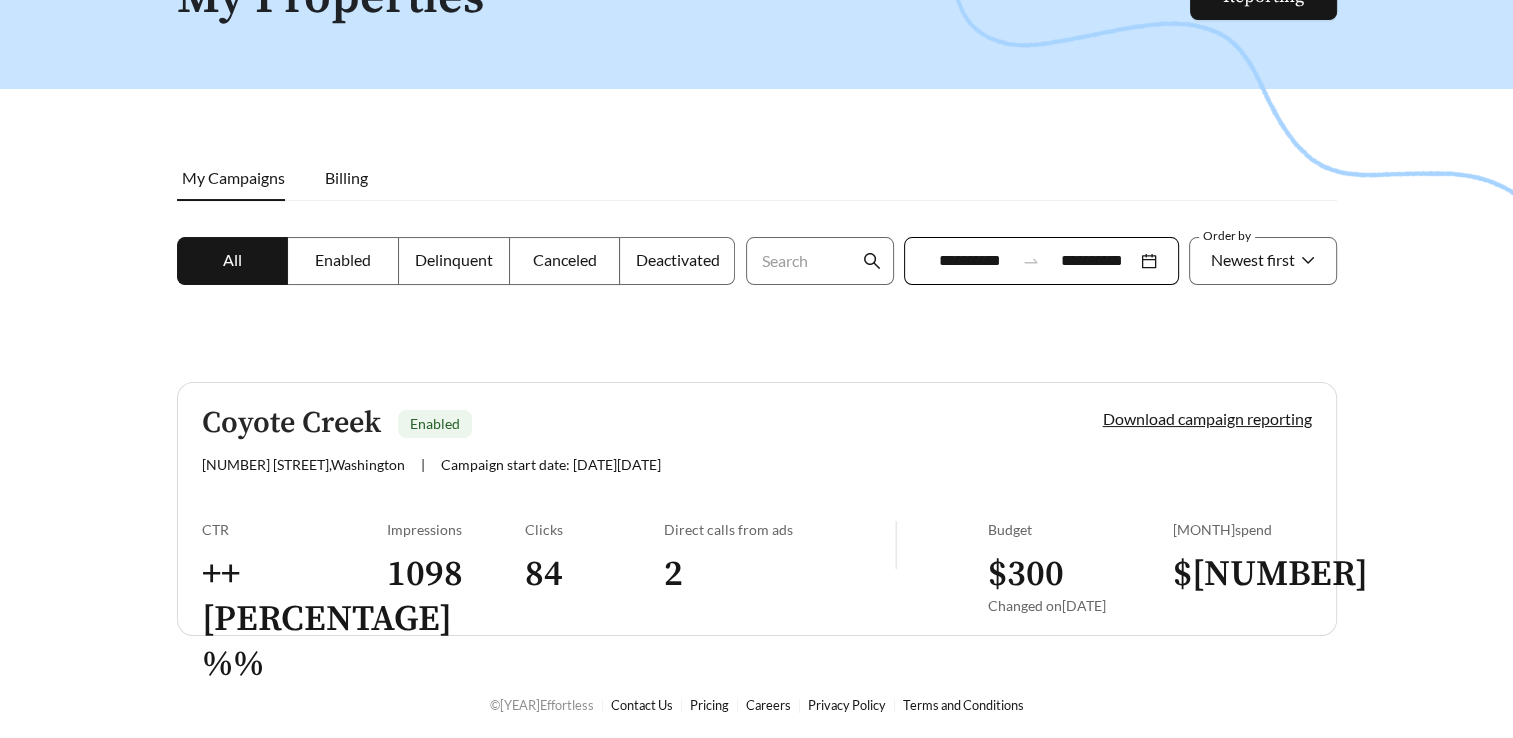 click on "Enabled" at bounding box center (232, 259) 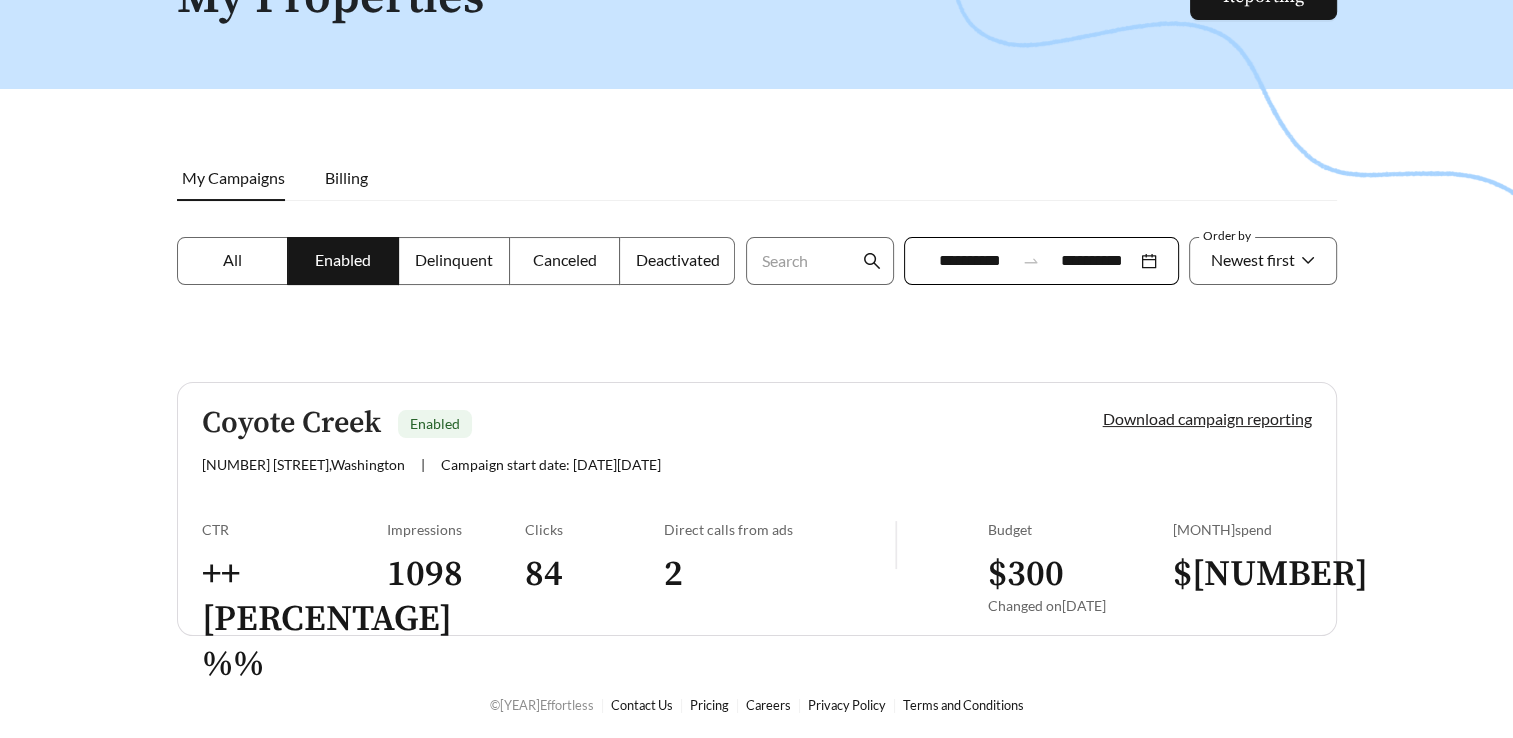 click on "Download campaign reporting" at bounding box center (1207, 418) 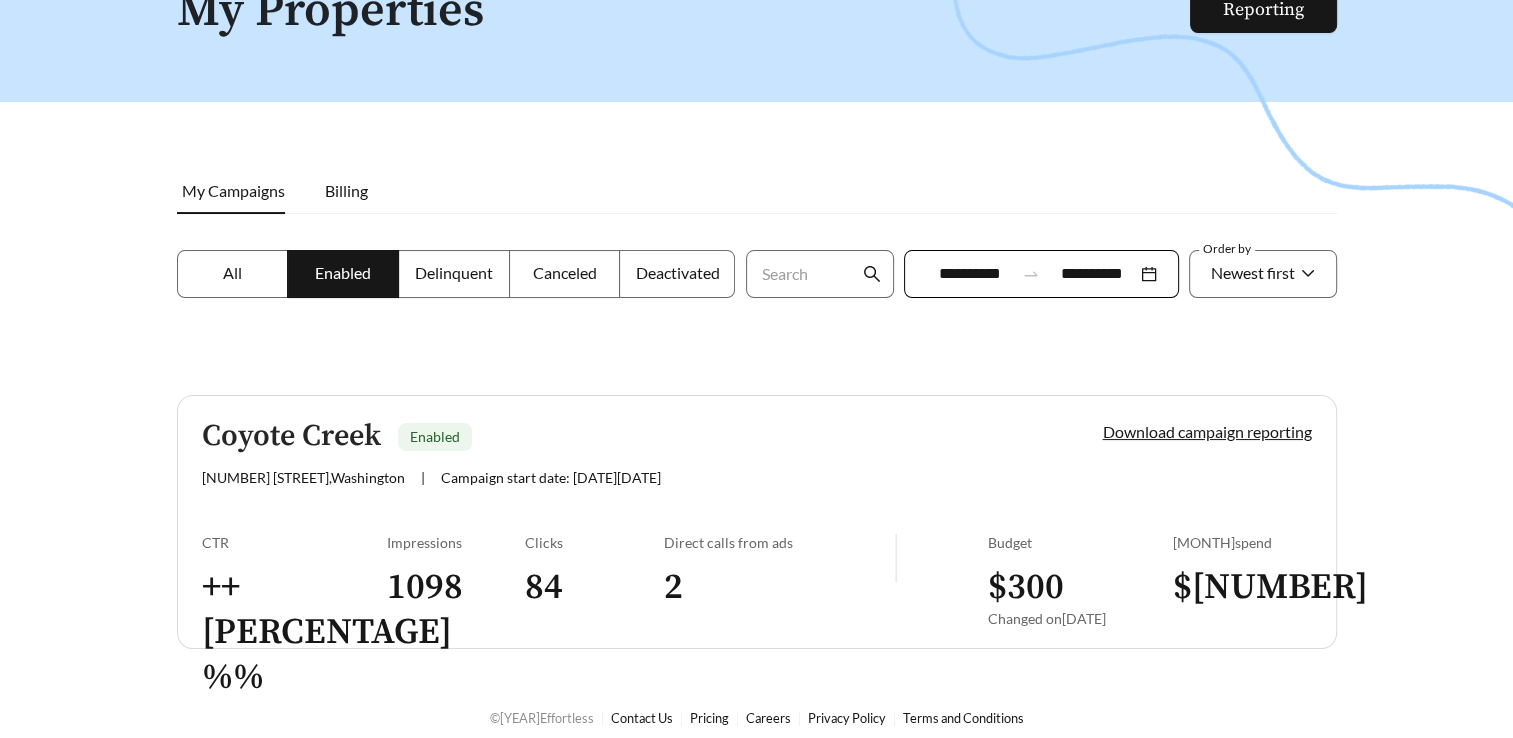 scroll, scrollTop: 156, scrollLeft: 0, axis: vertical 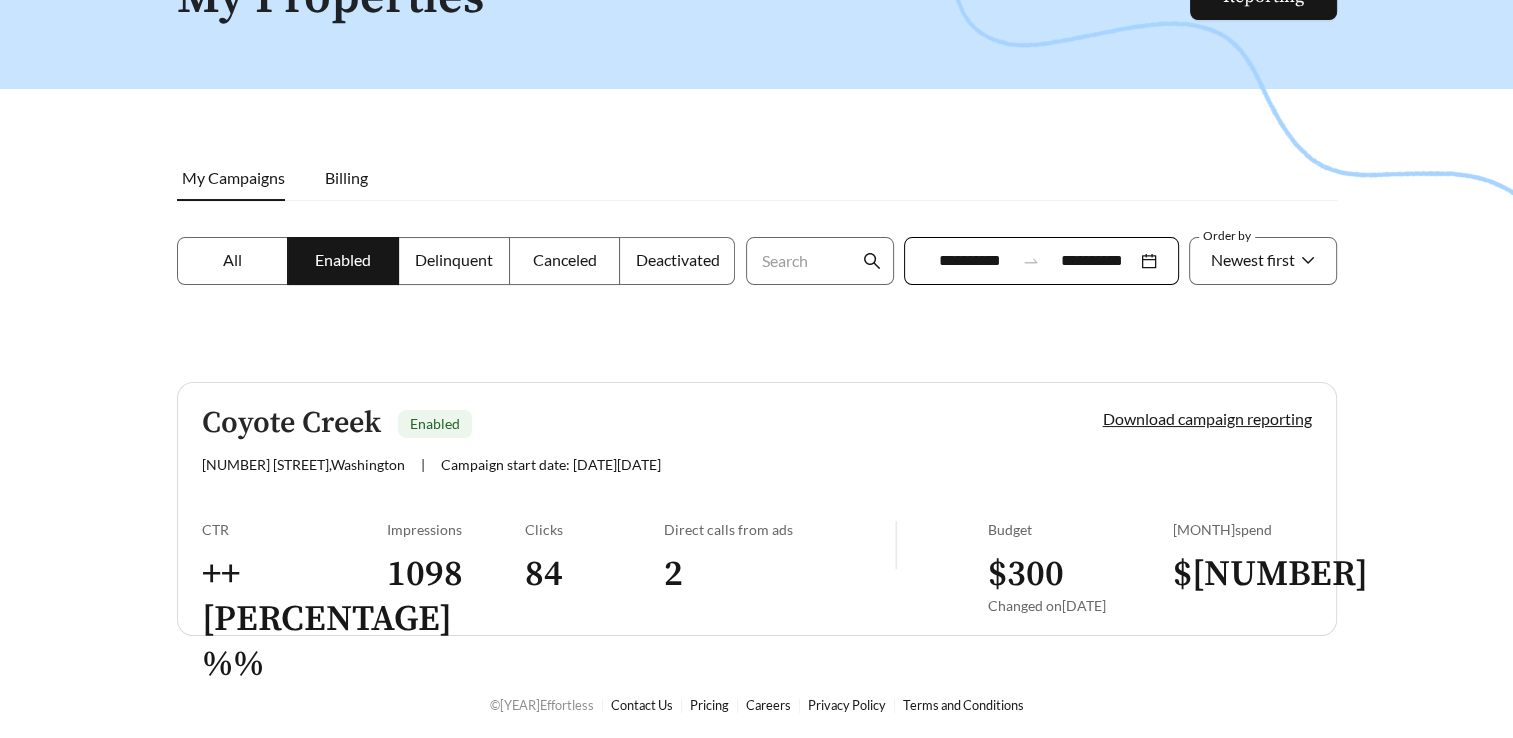 click on "All Enabled Delinquent Canceled Deactivated" at bounding box center (456, 273) 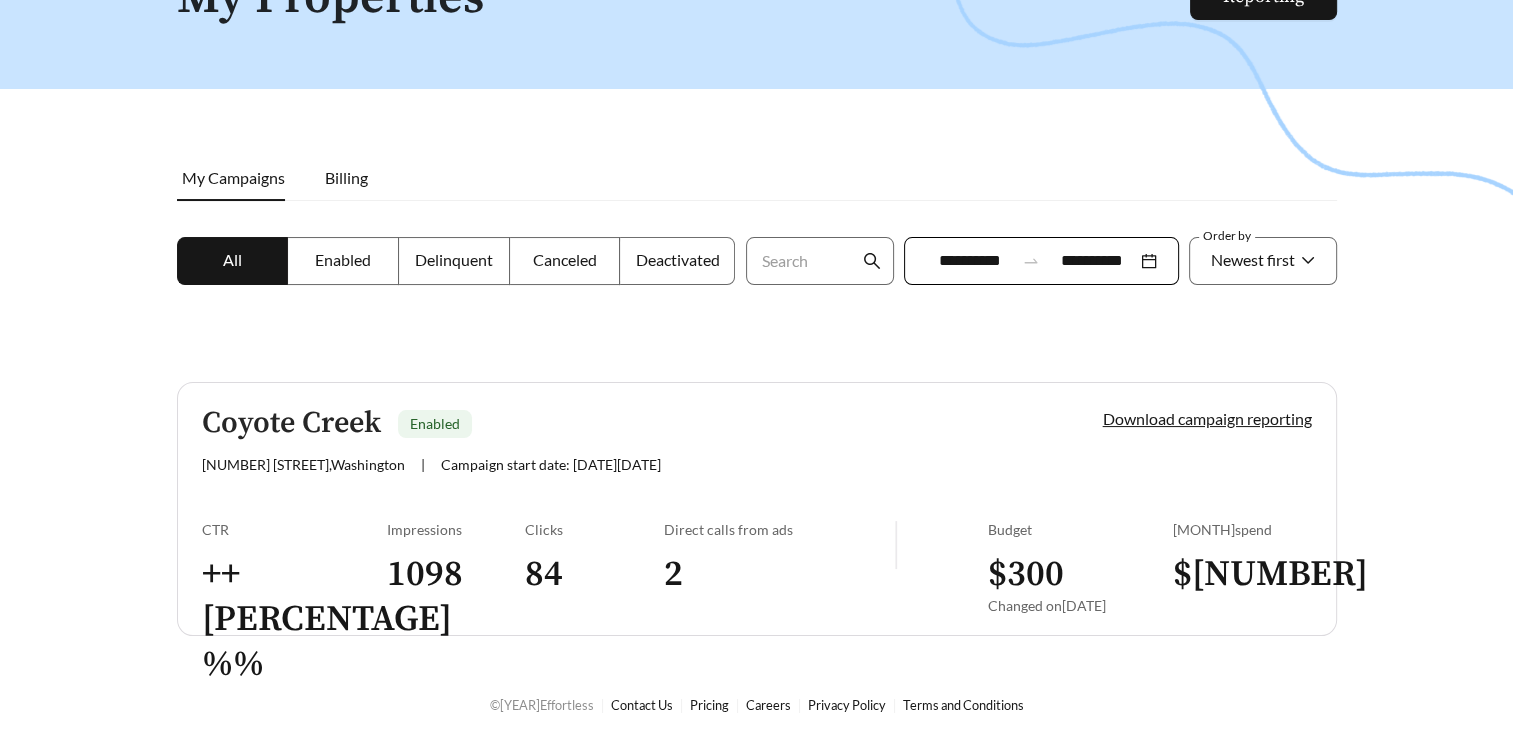 click on "Clicks" at bounding box center [456, 529] 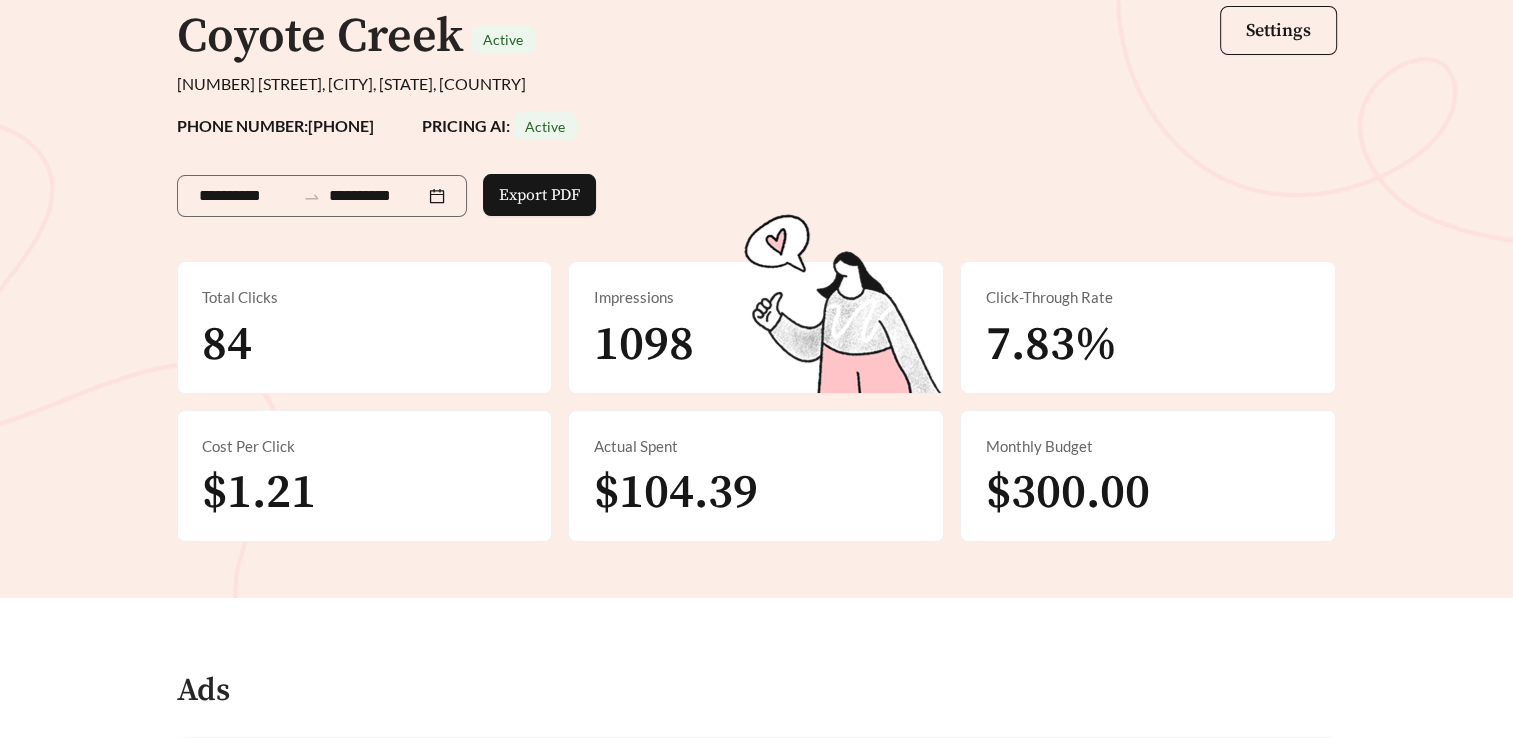 scroll, scrollTop: 145, scrollLeft: 0, axis: vertical 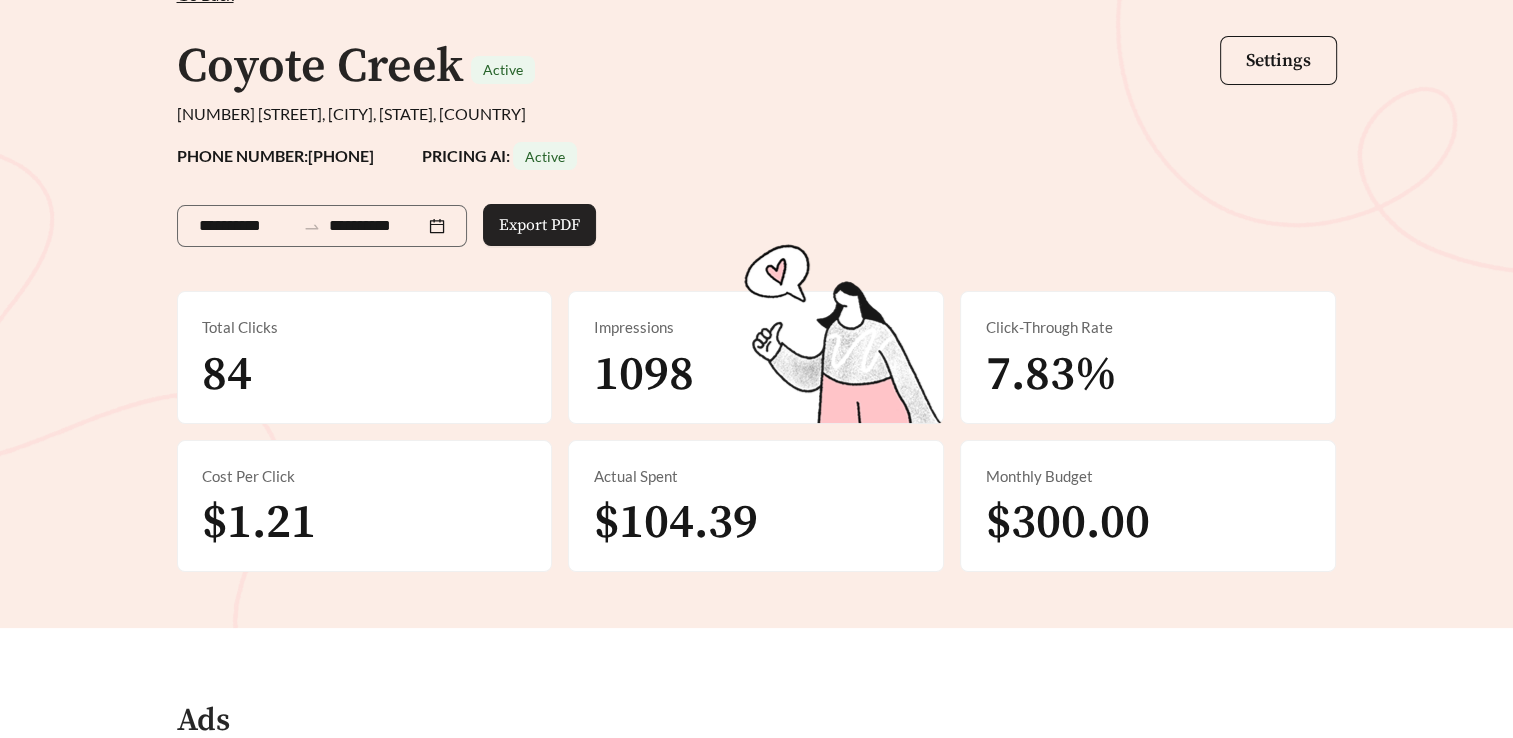 drag, startPoint x: 591, startPoint y: 215, endPoint x: 600, endPoint y: 232, distance: 19.235384 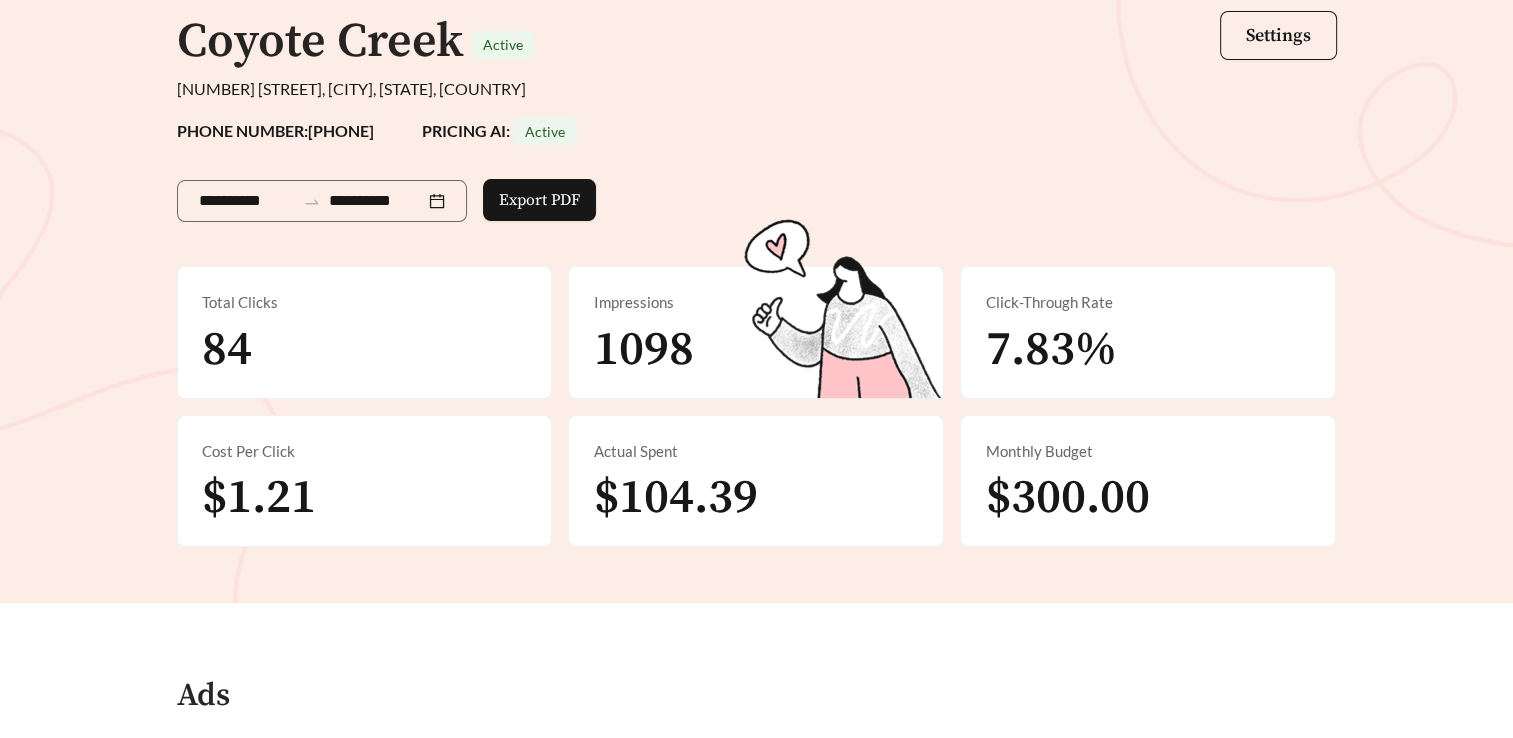 scroll, scrollTop: 194, scrollLeft: 0, axis: vertical 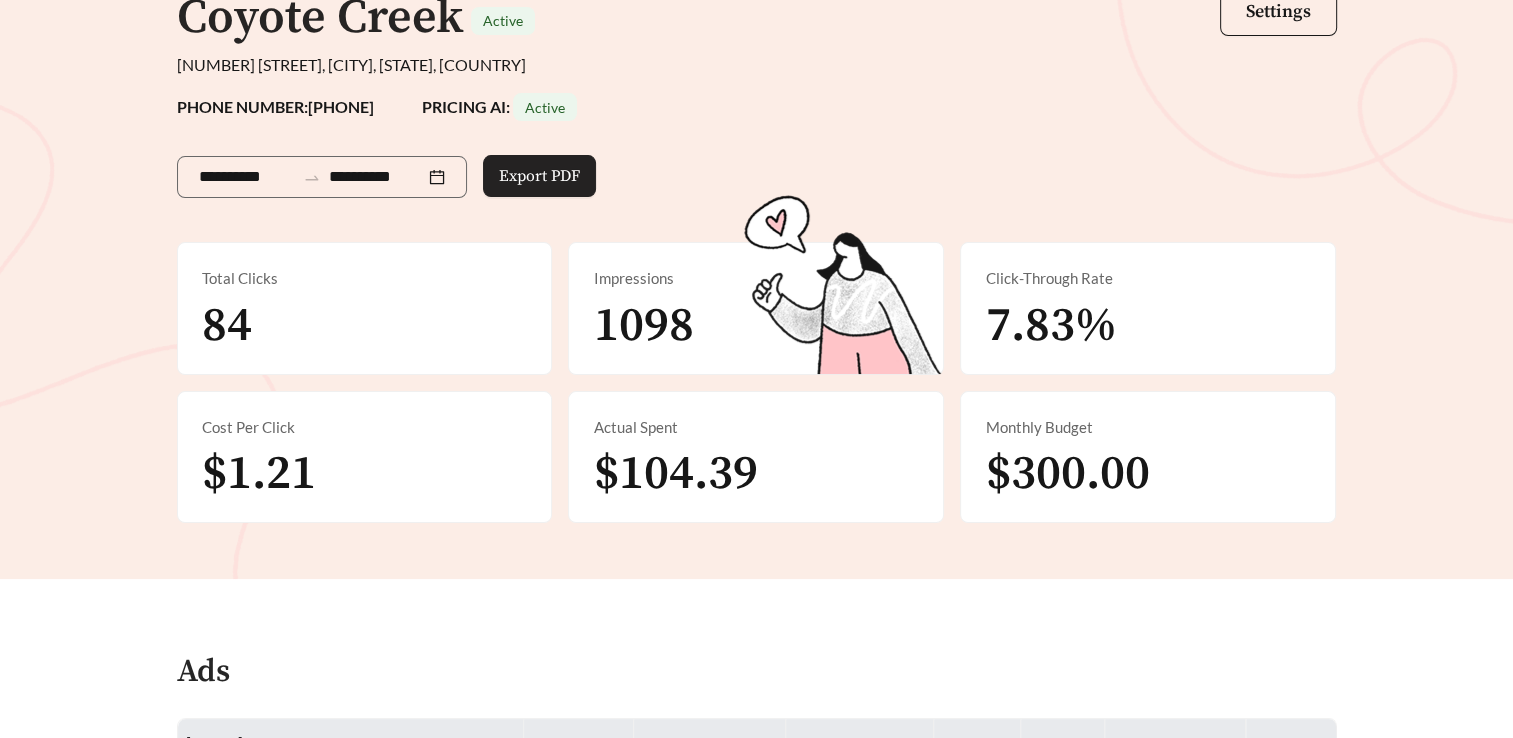 click on "Export PDF" at bounding box center (539, 176) 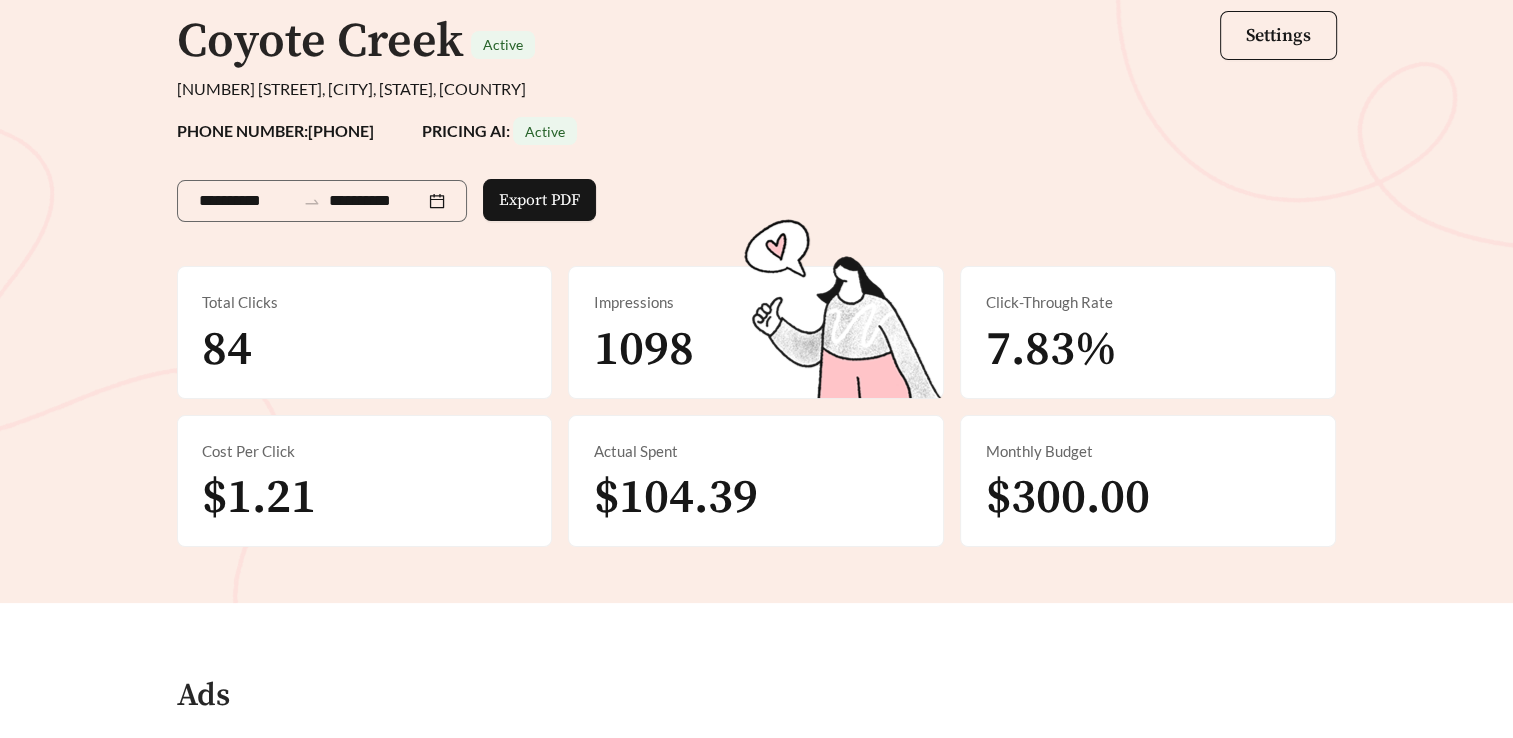 scroll, scrollTop: 194, scrollLeft: 0, axis: vertical 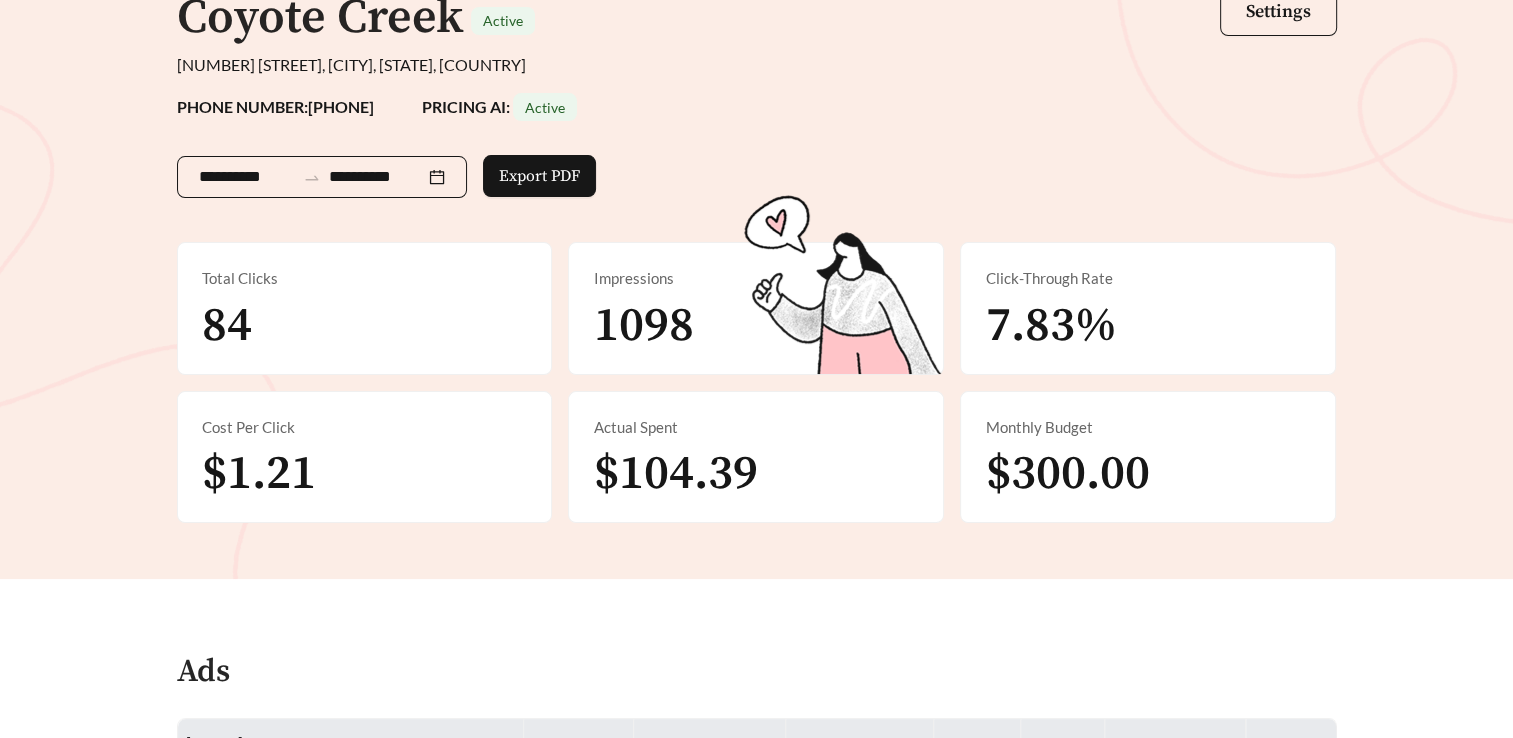 click on "**********" at bounding box center [322, 177] 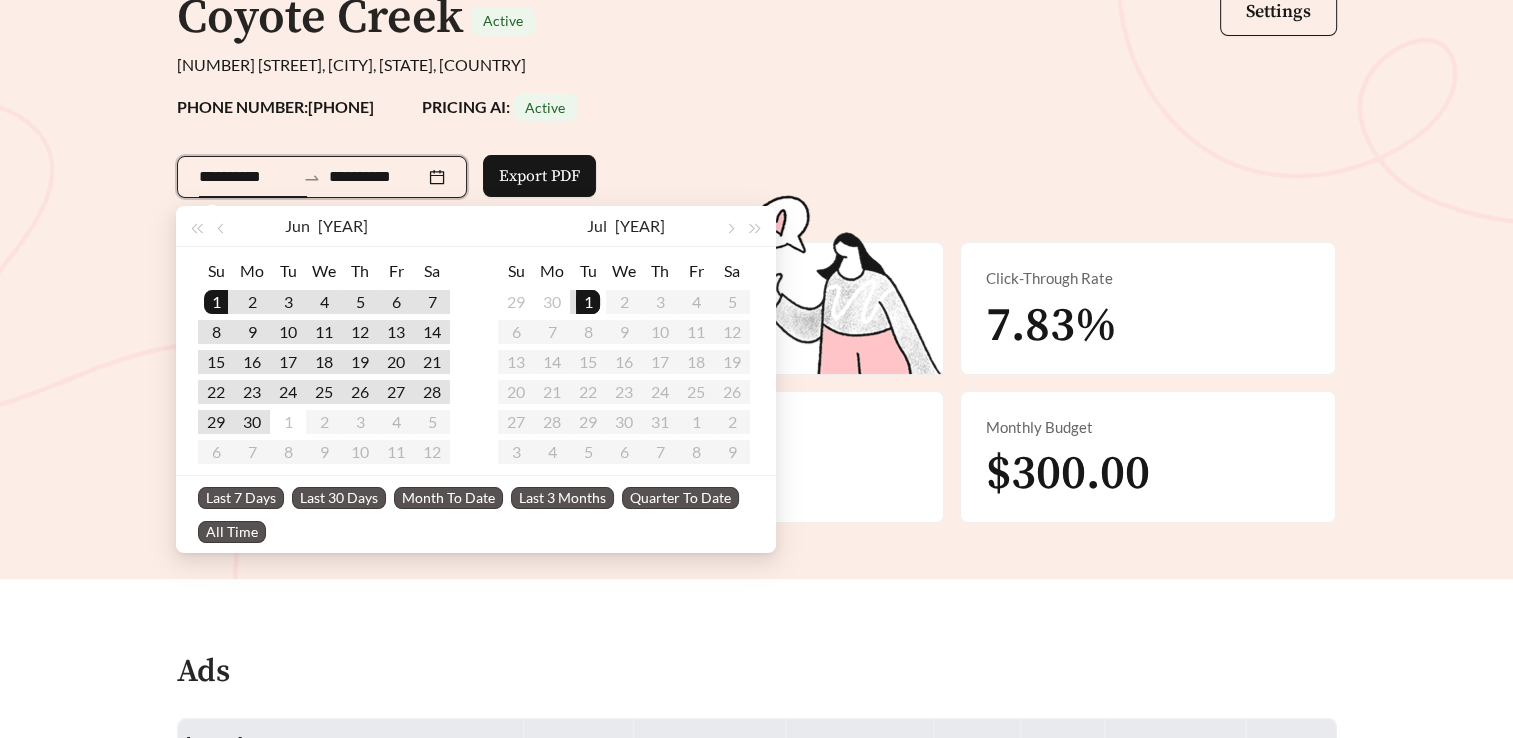 click on "**********" at bounding box center (757, 173) 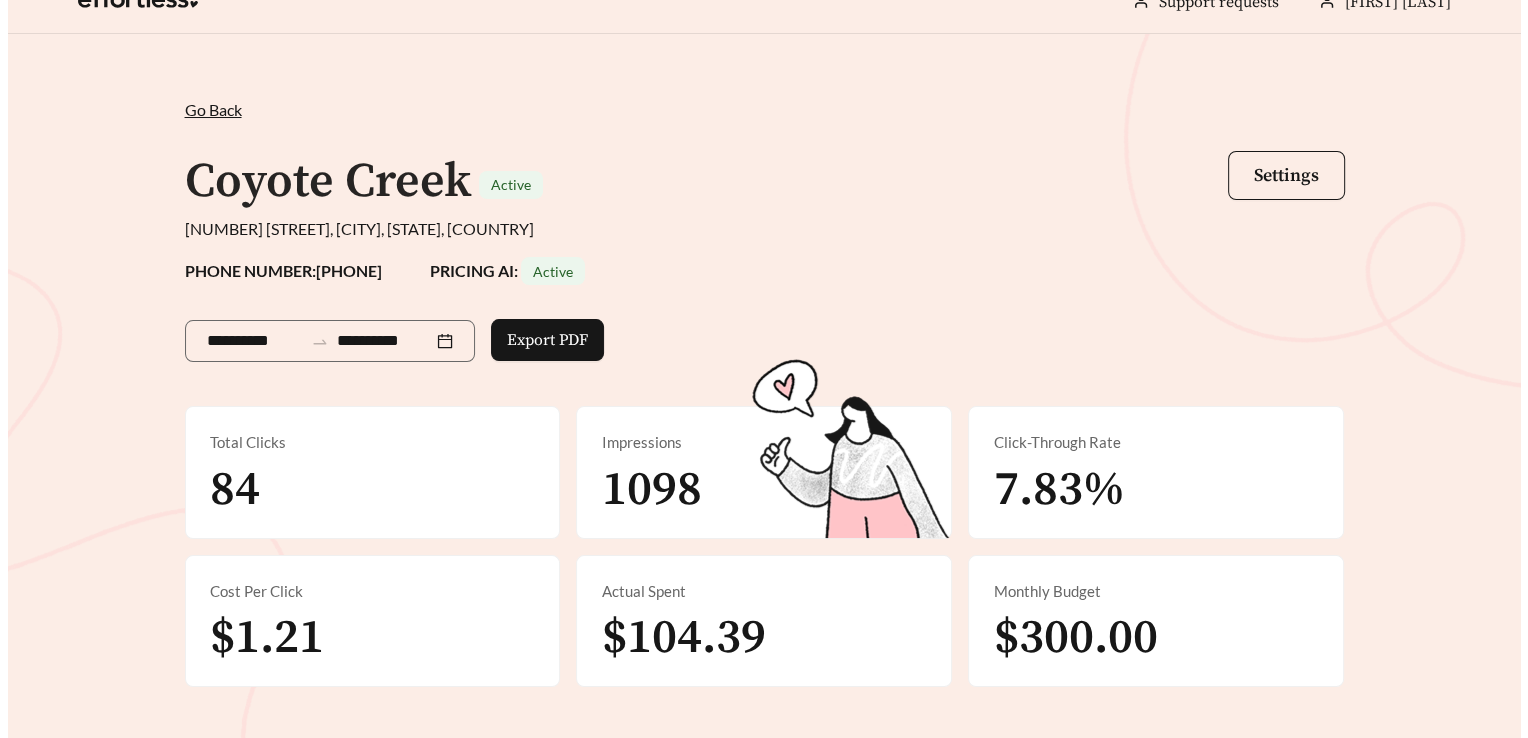 scroll, scrollTop: 0, scrollLeft: 0, axis: both 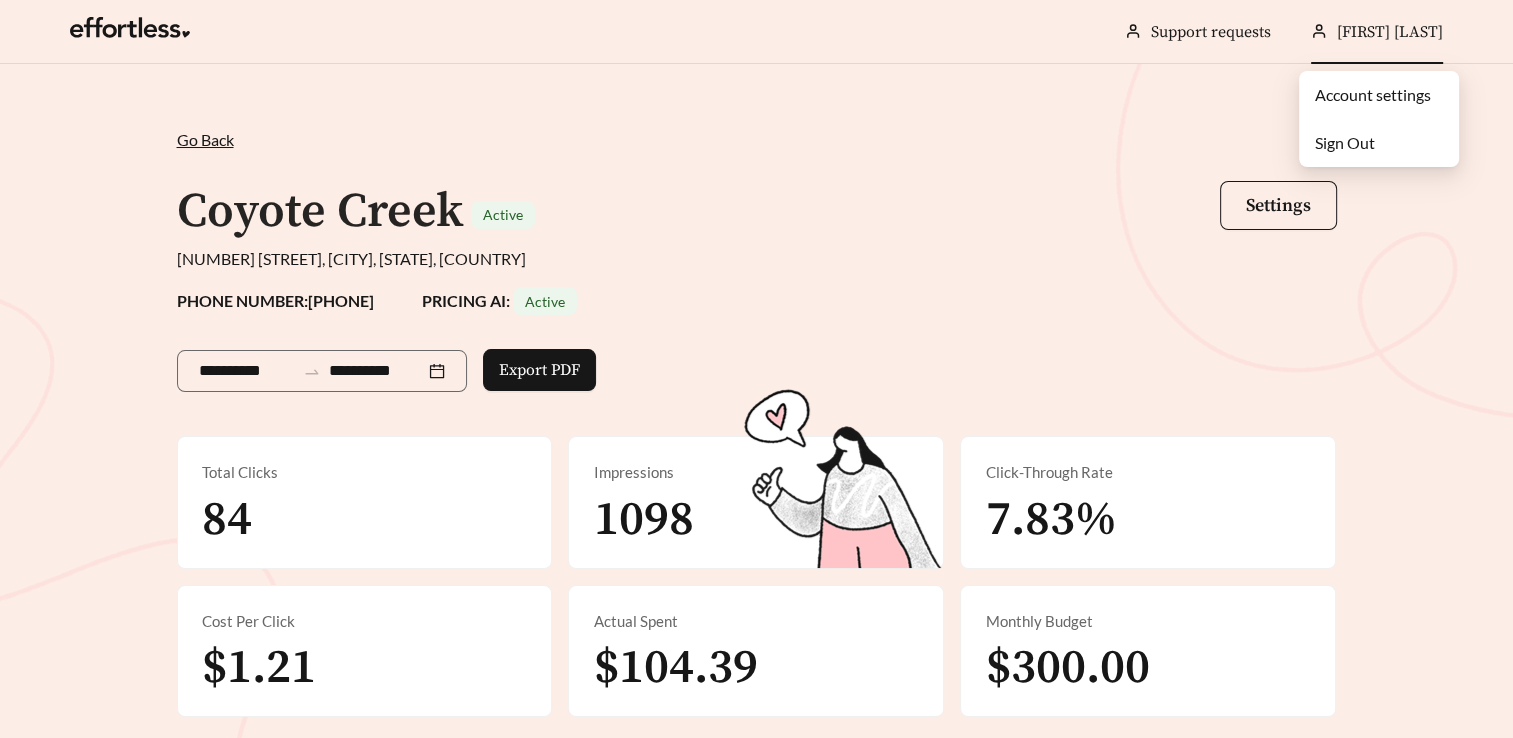 click on "[FIRST] [LAST]" at bounding box center [1390, 32] 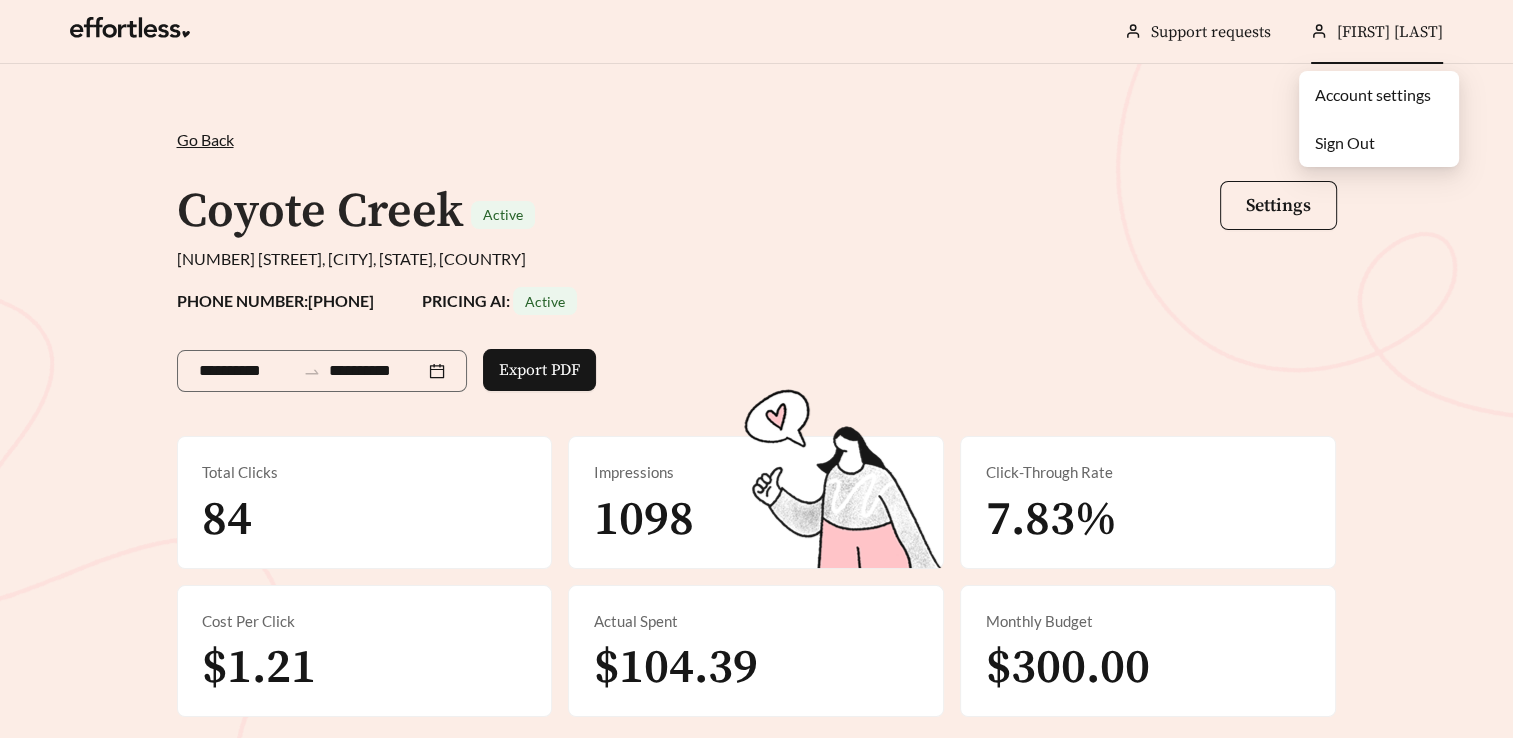 click on "Sign Out" at bounding box center (1379, 143) 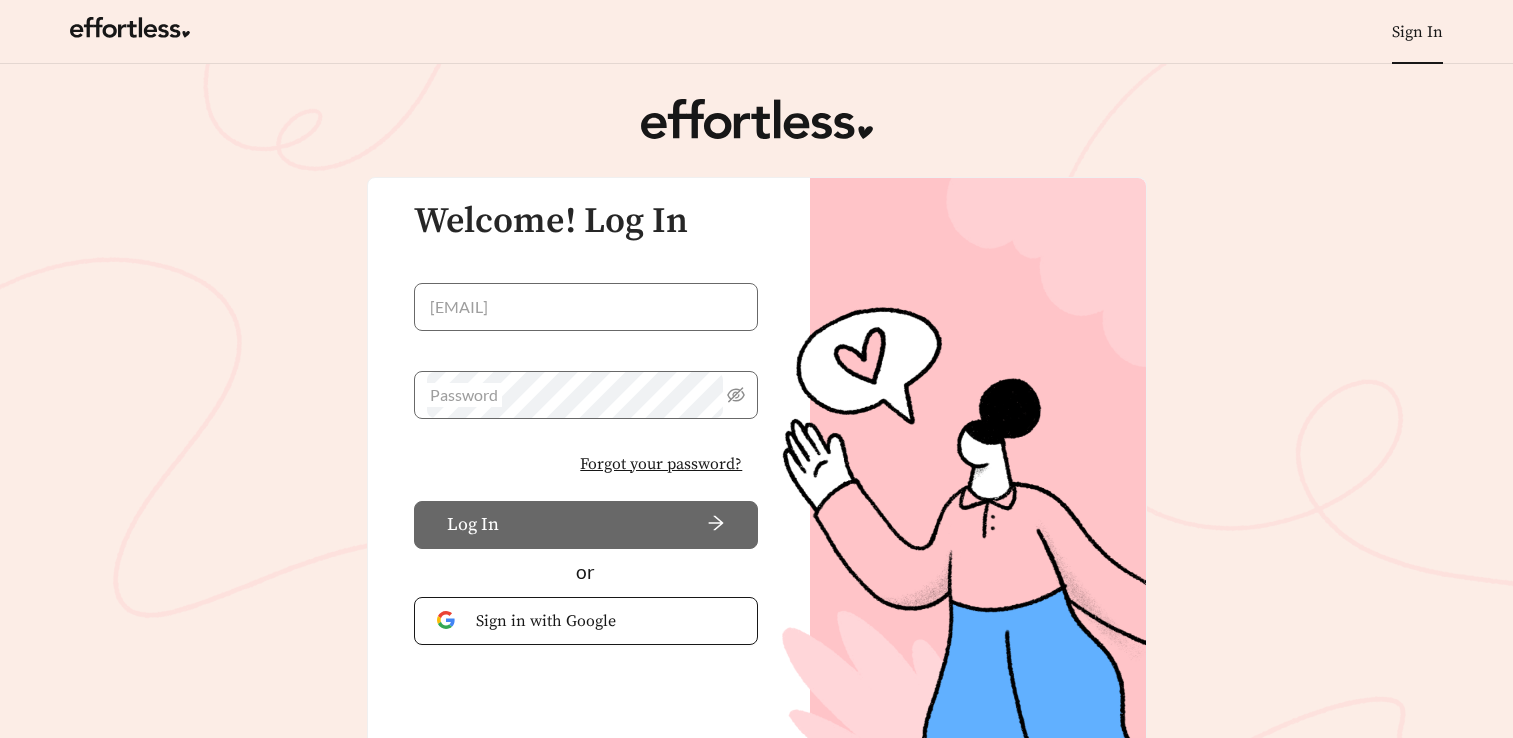scroll, scrollTop: 0, scrollLeft: 0, axis: both 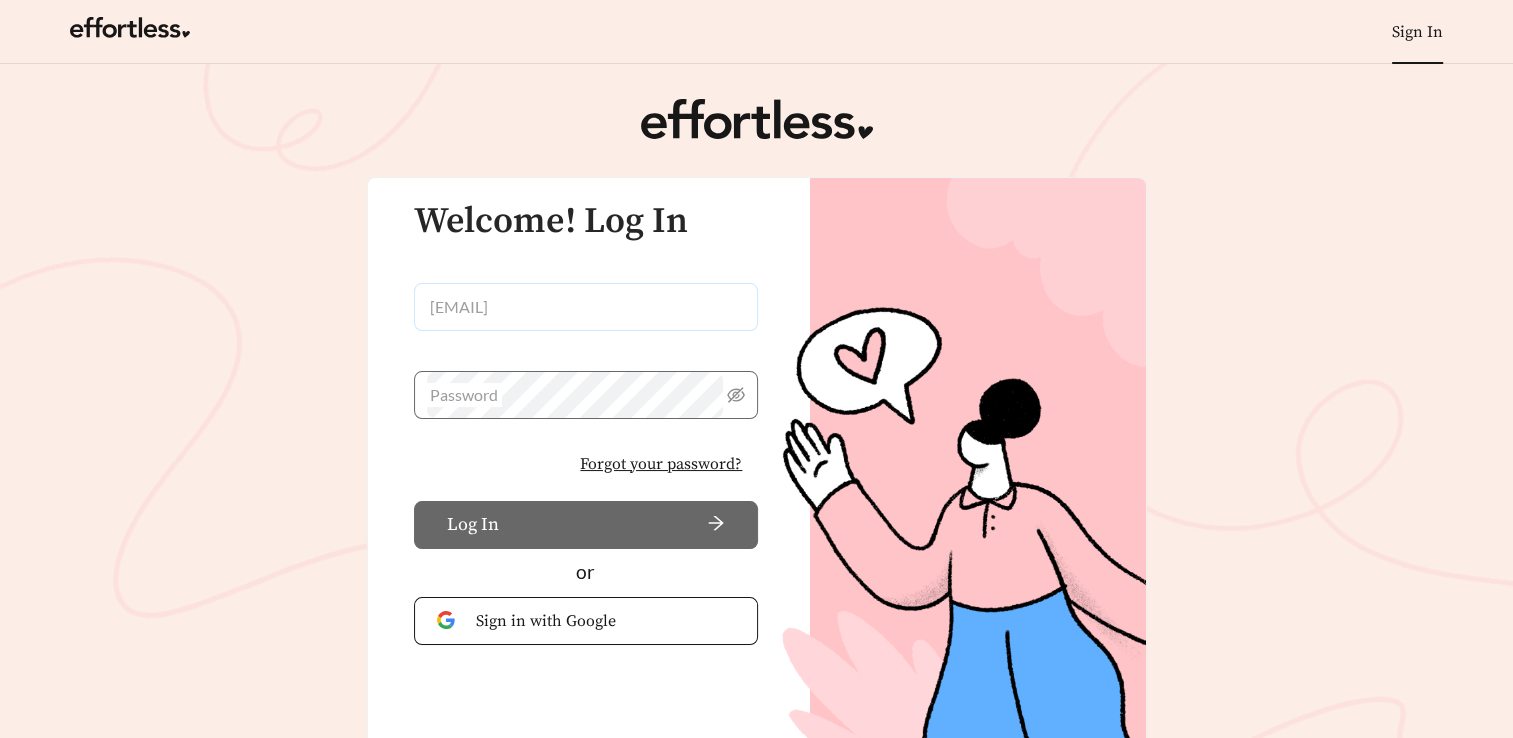 type on "**********" 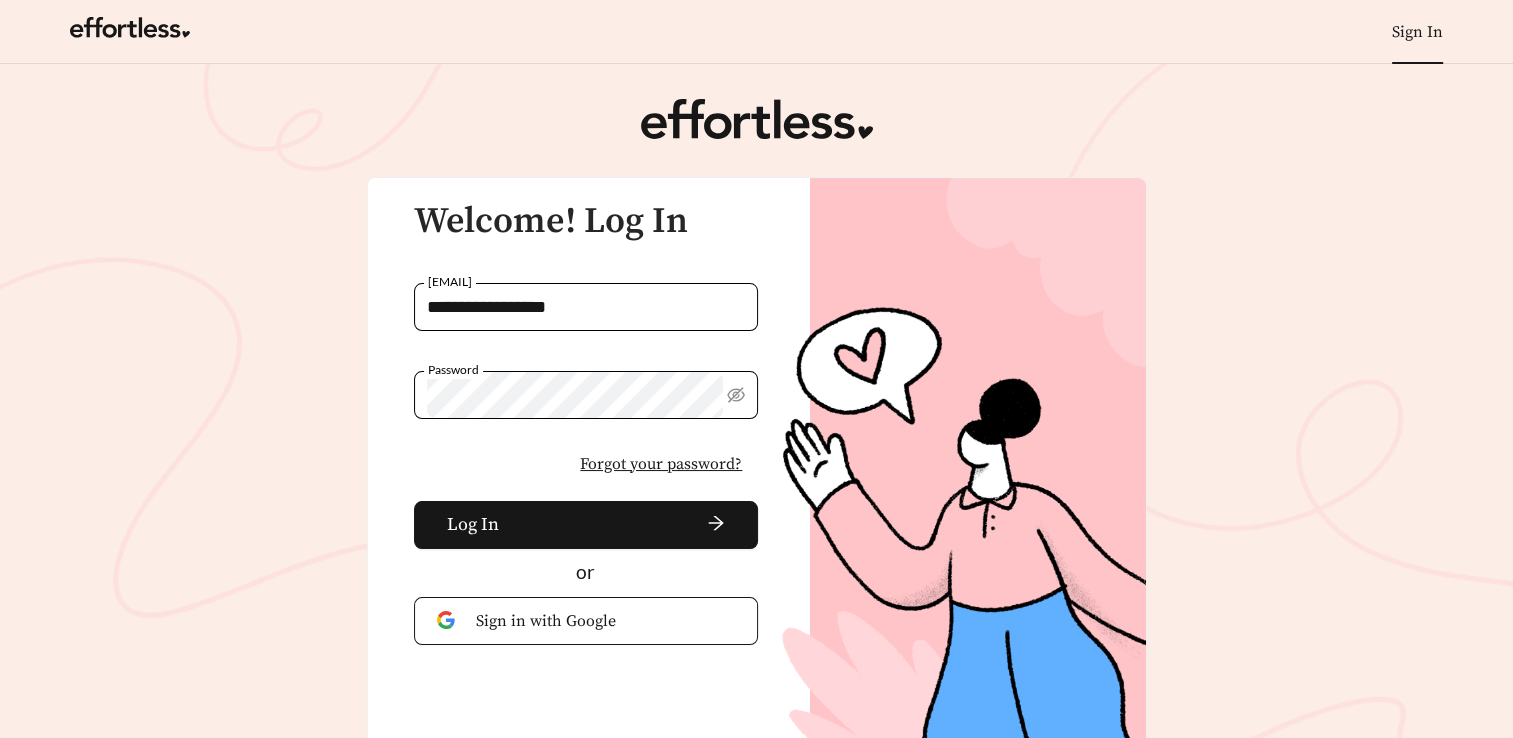 click on "**********" at bounding box center (586, 307) 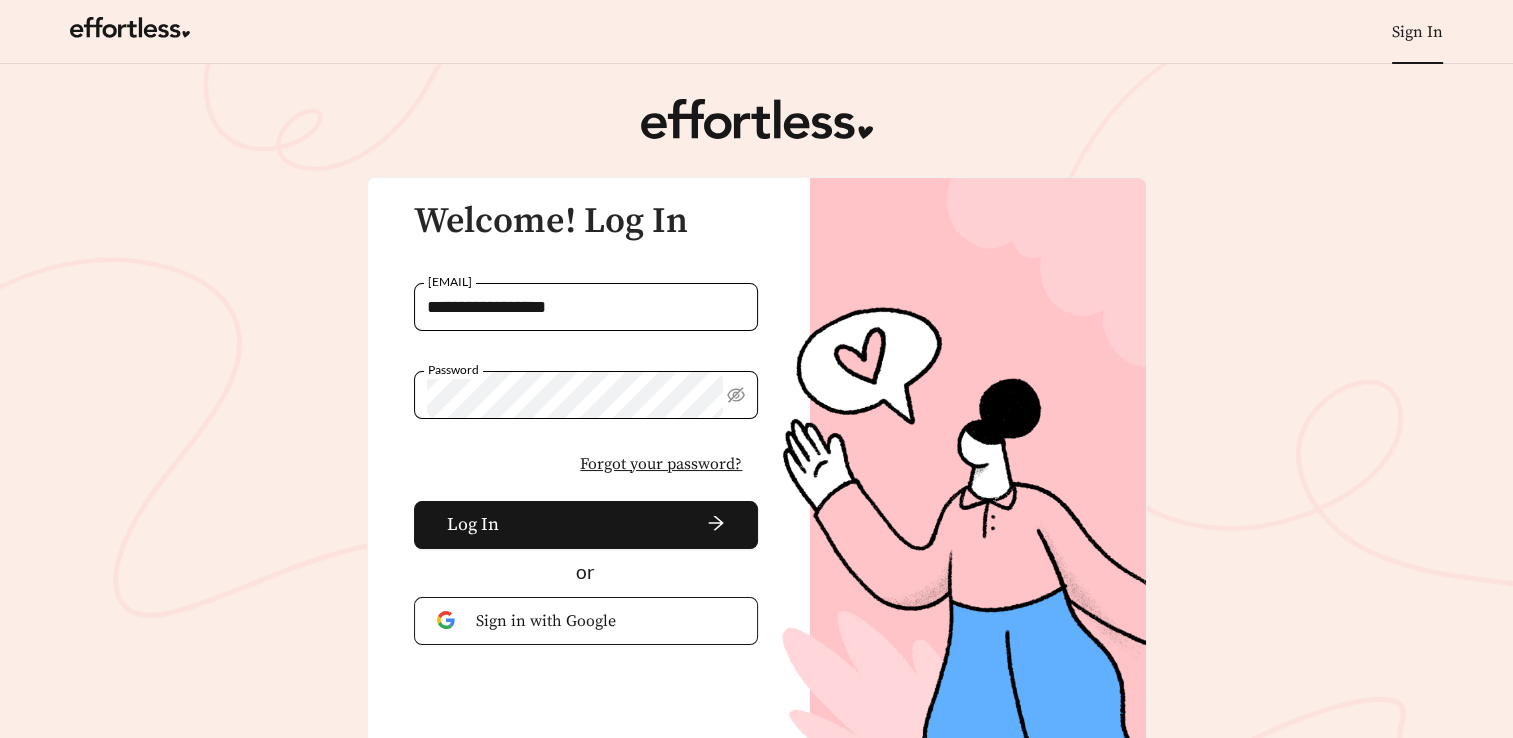 click at bounding box center [963, 475] 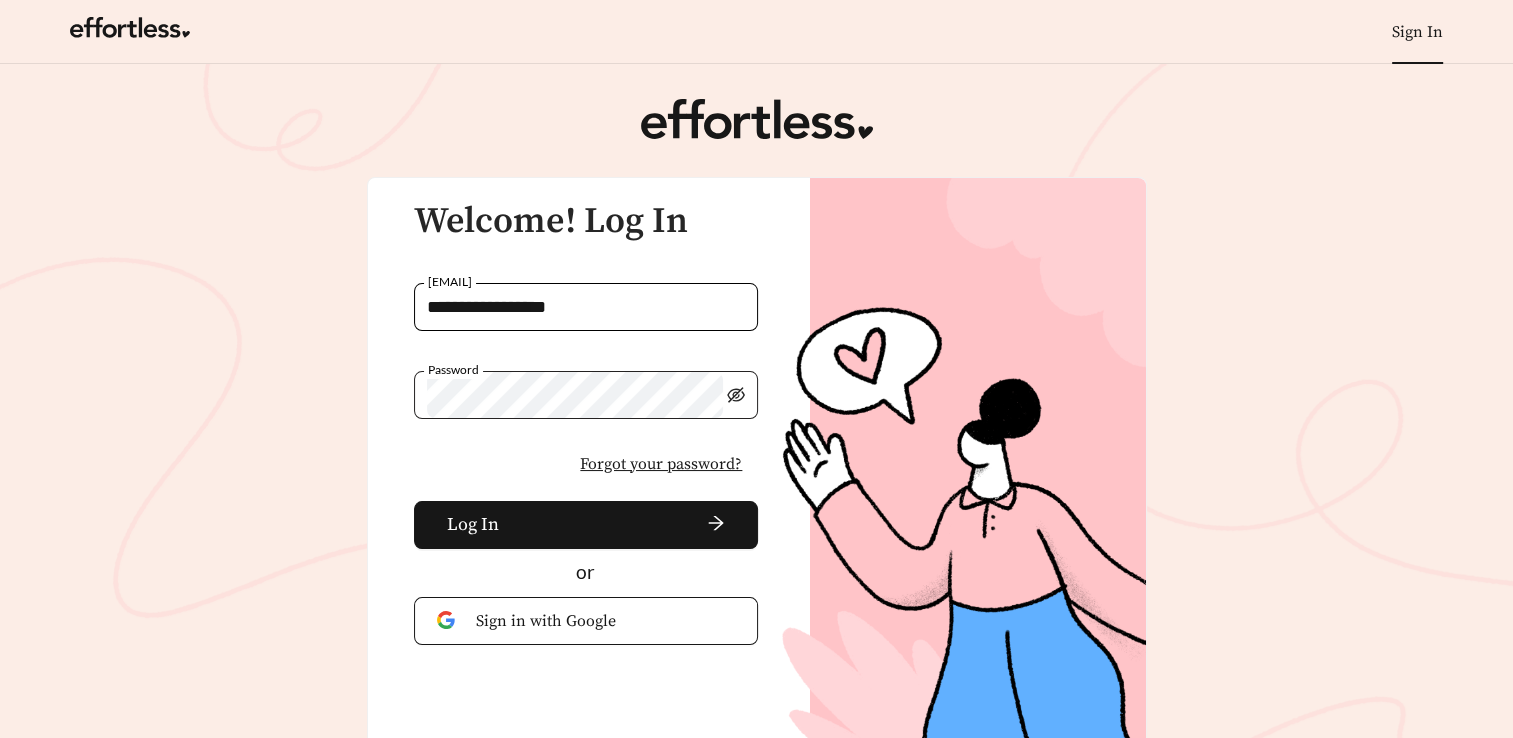 click at bounding box center (736, 395) 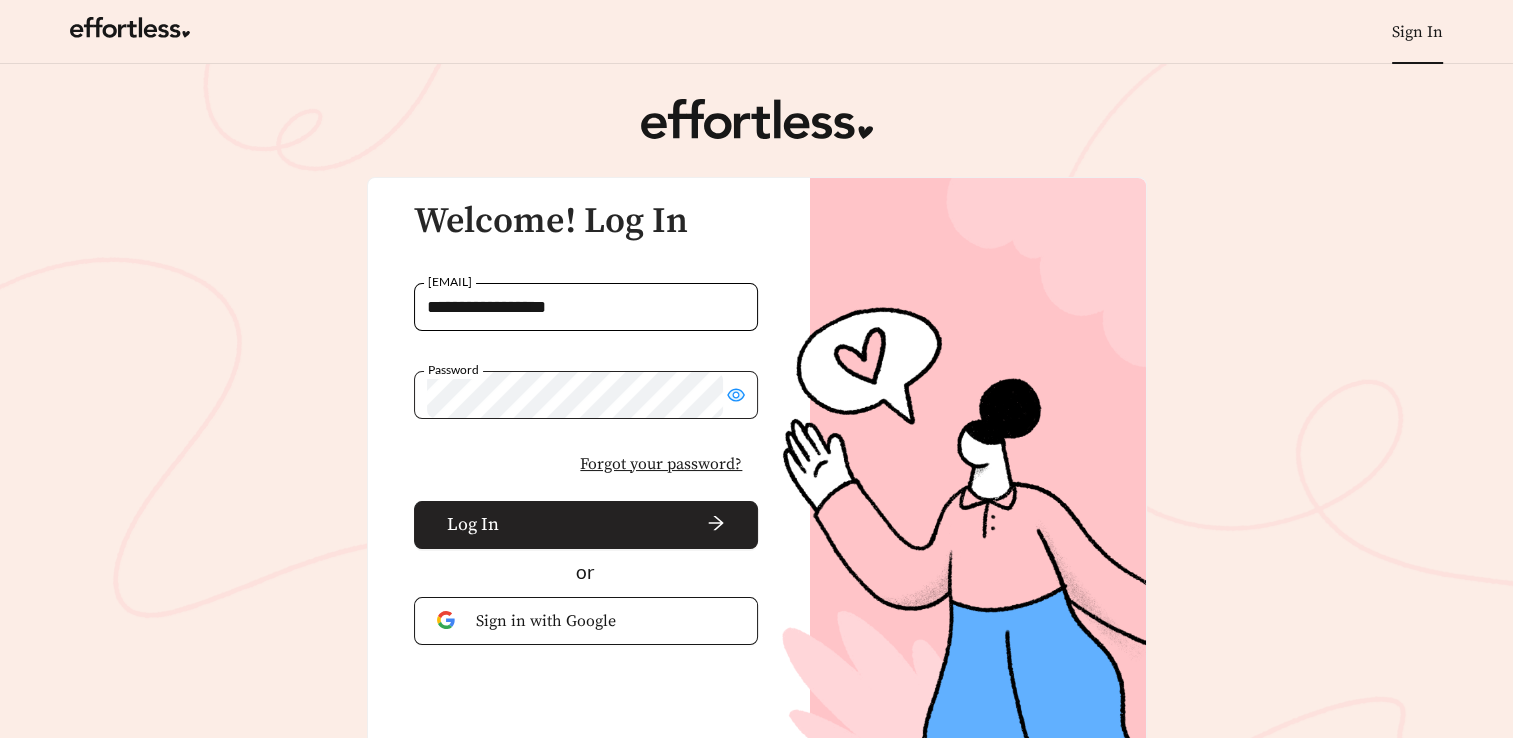 click at bounding box center (616, 525) 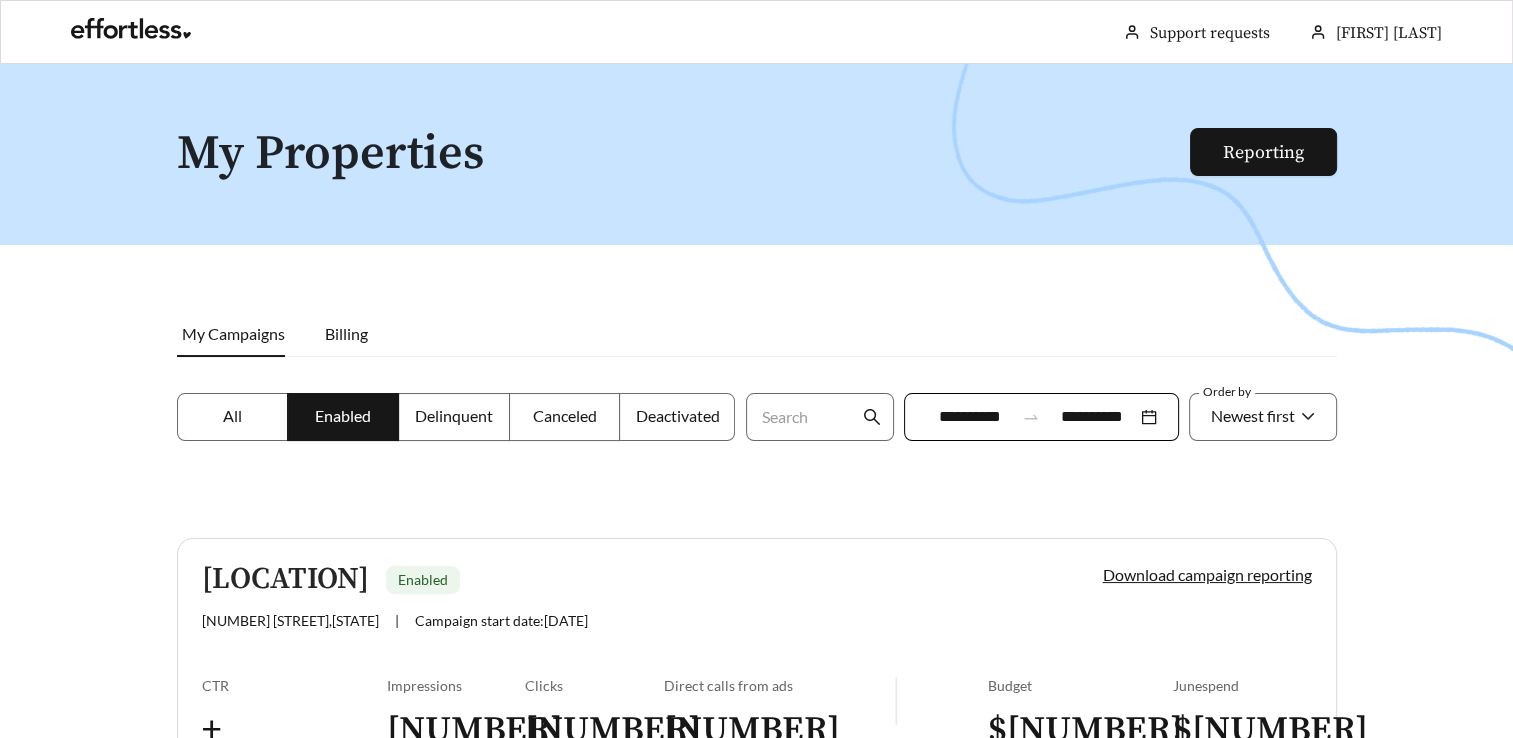 click on "Deactivated" at bounding box center (232, 415) 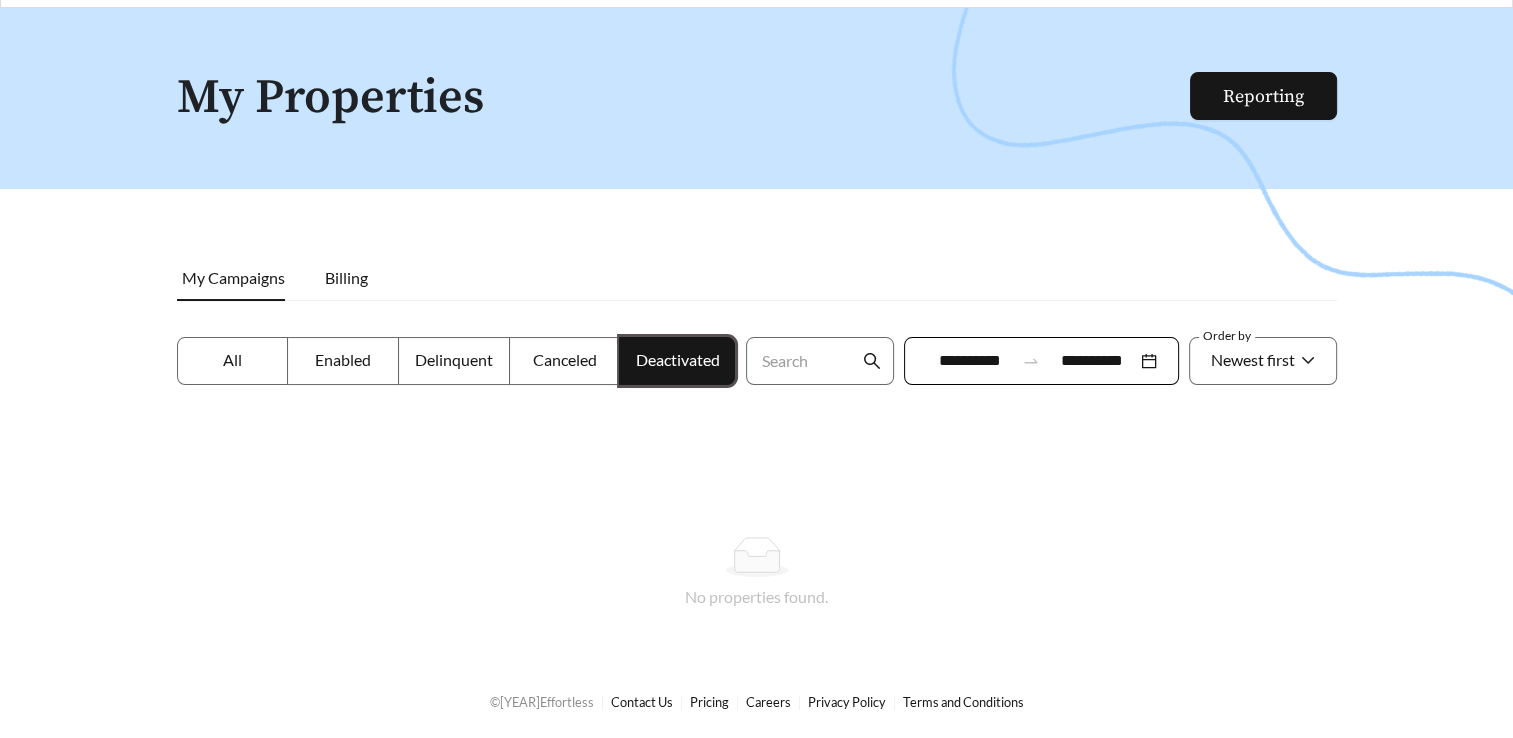 scroll, scrollTop: 64, scrollLeft: 0, axis: vertical 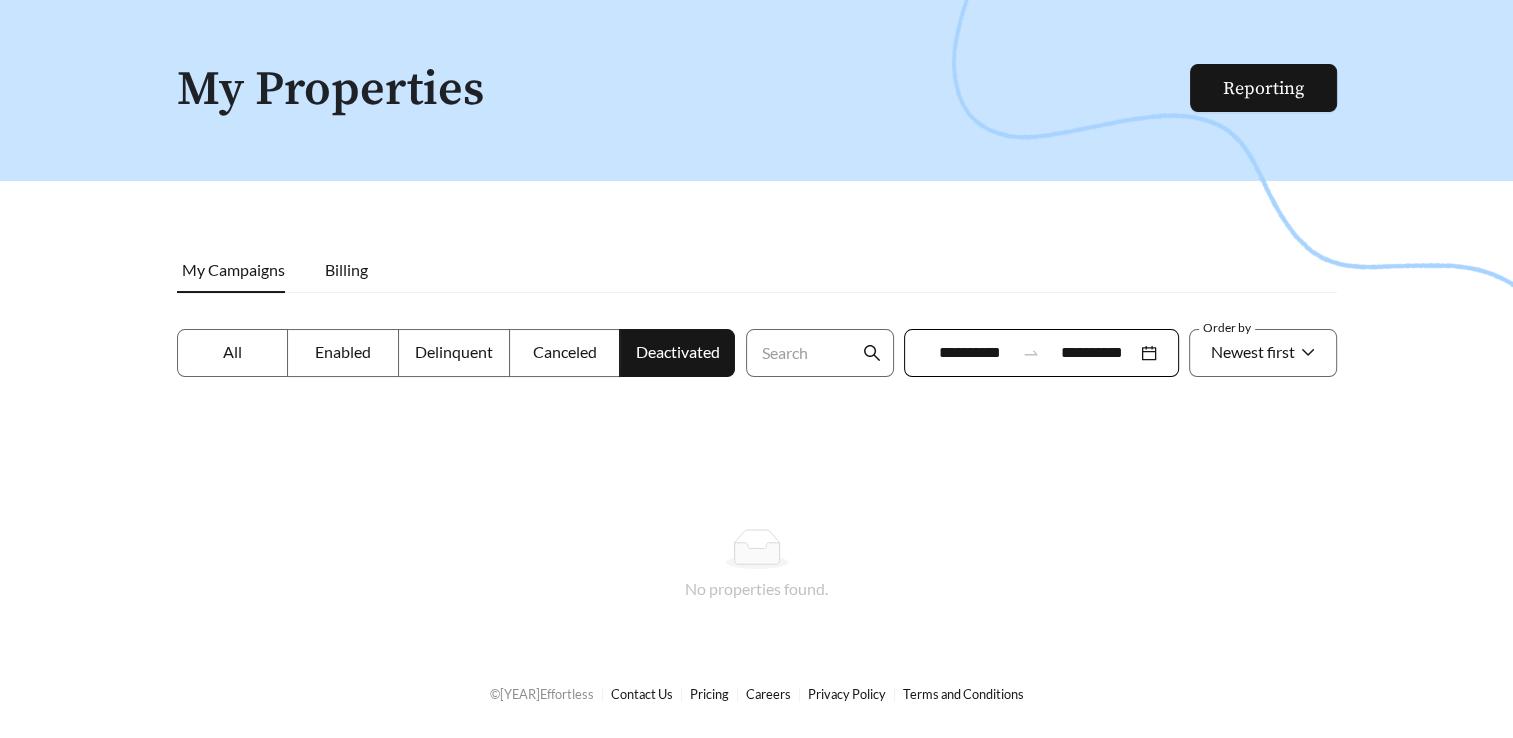 click on "All" at bounding box center [232, 351] 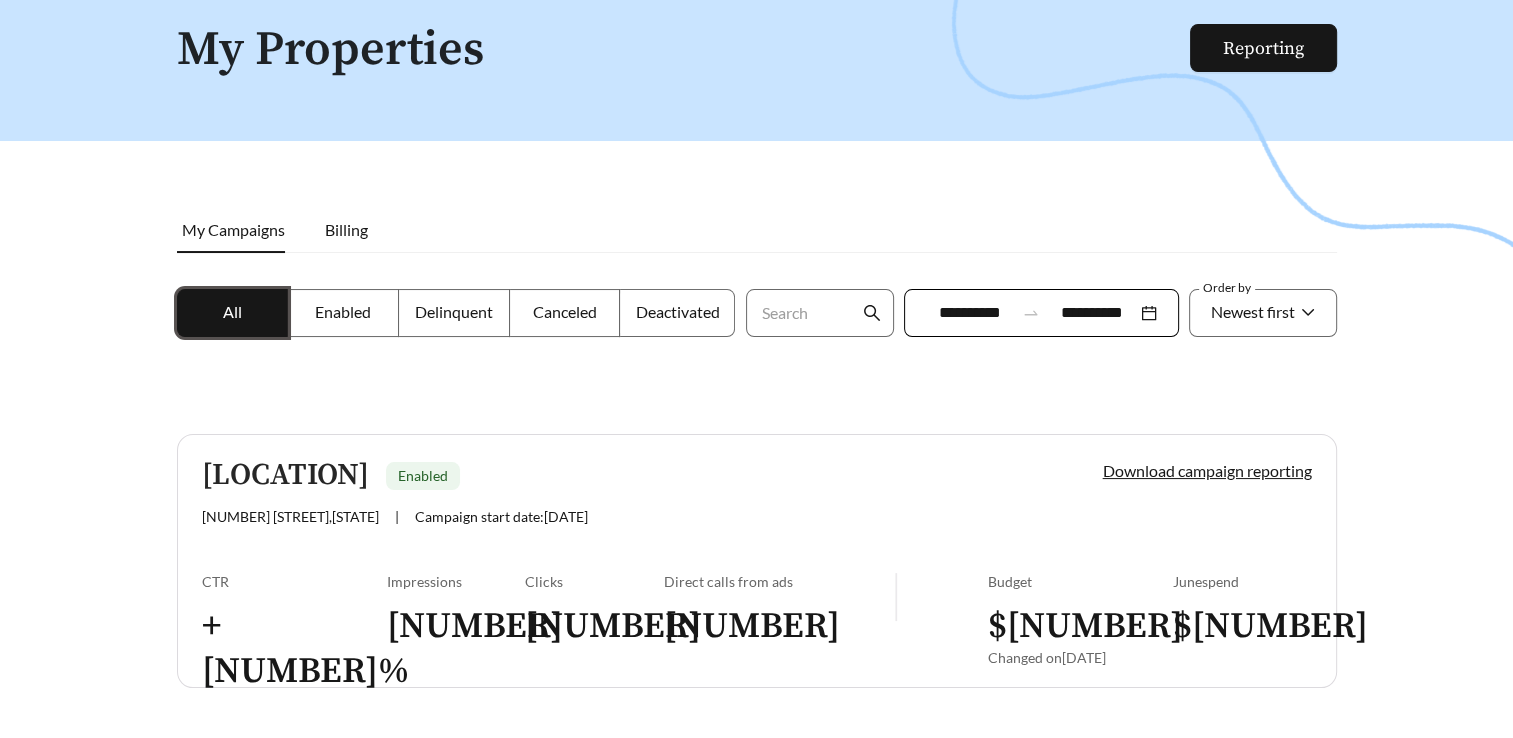scroll, scrollTop: 156, scrollLeft: 0, axis: vertical 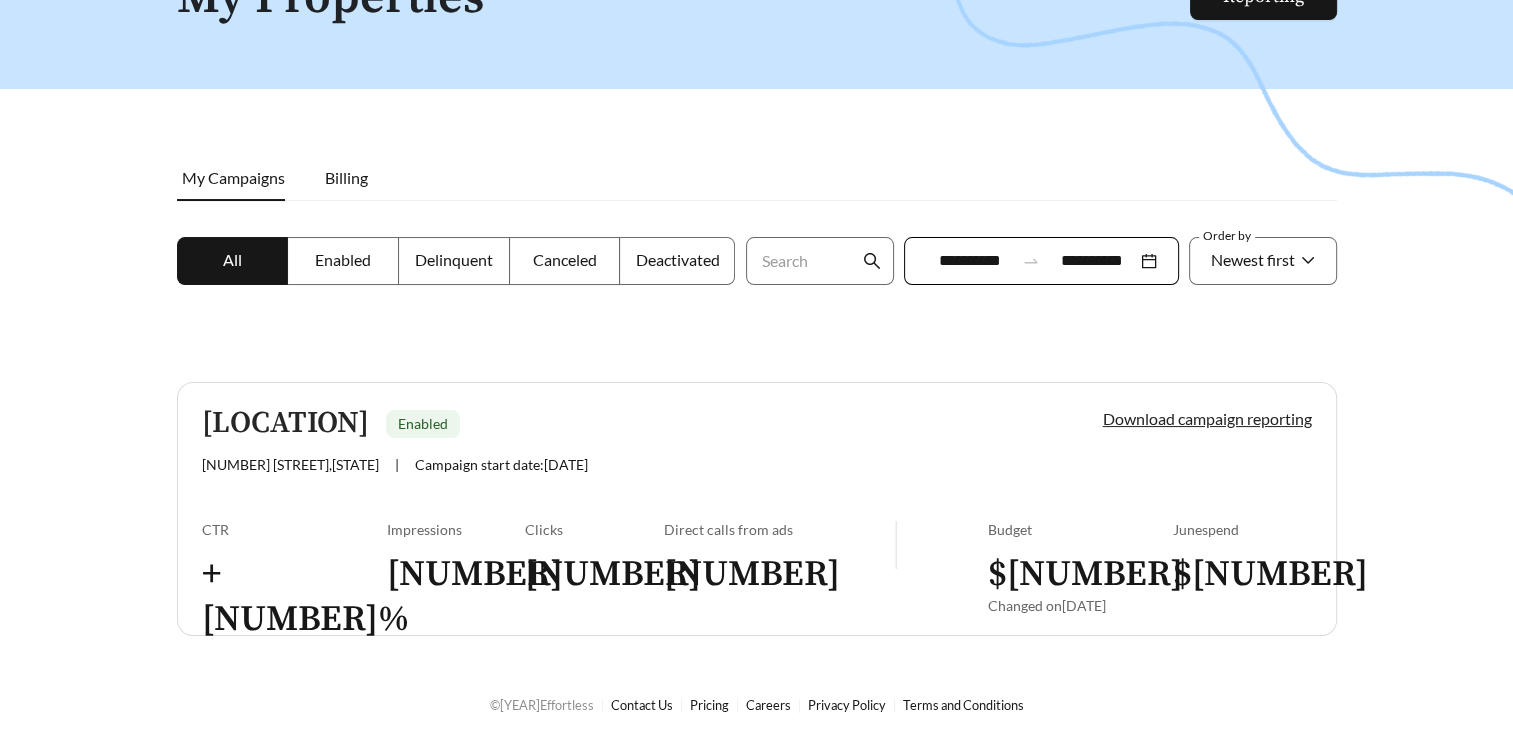 click on "Download campaign reporting" at bounding box center (1207, 418) 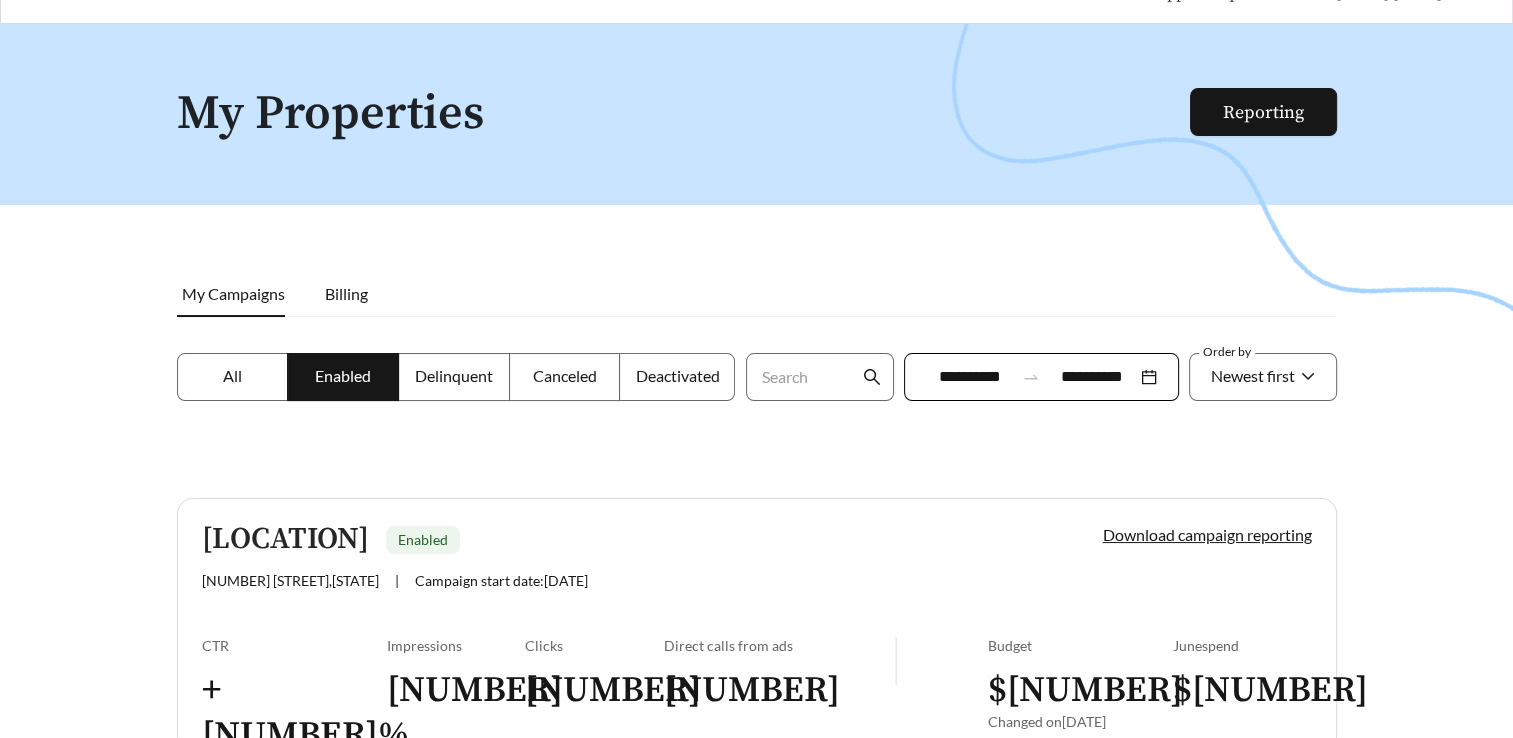 scroll, scrollTop: 0, scrollLeft: 0, axis: both 